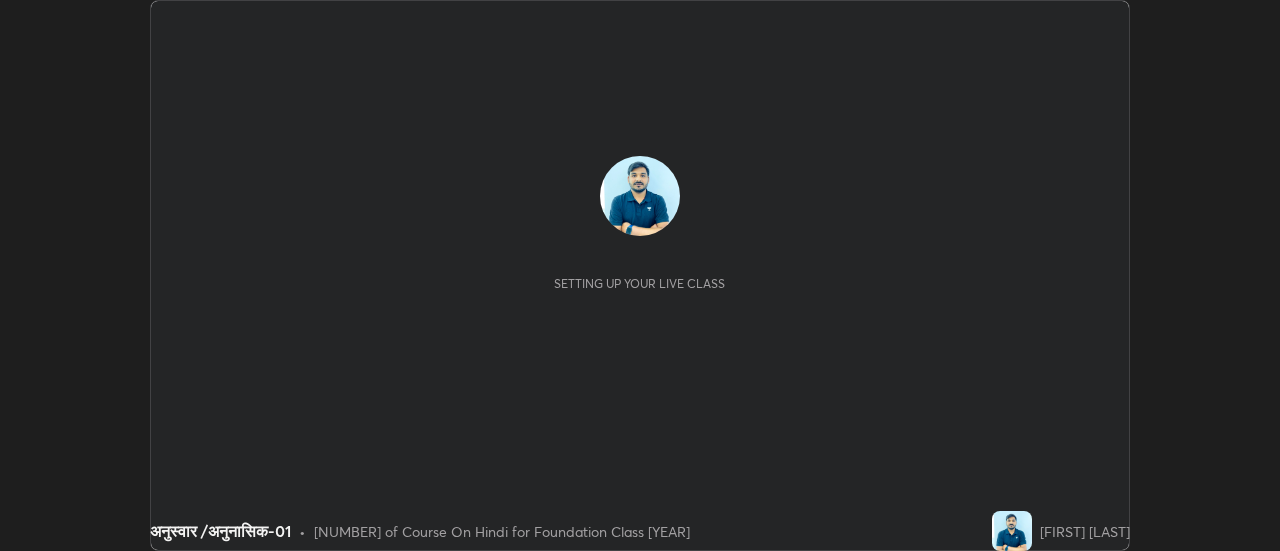 scroll, scrollTop: 0, scrollLeft: 0, axis: both 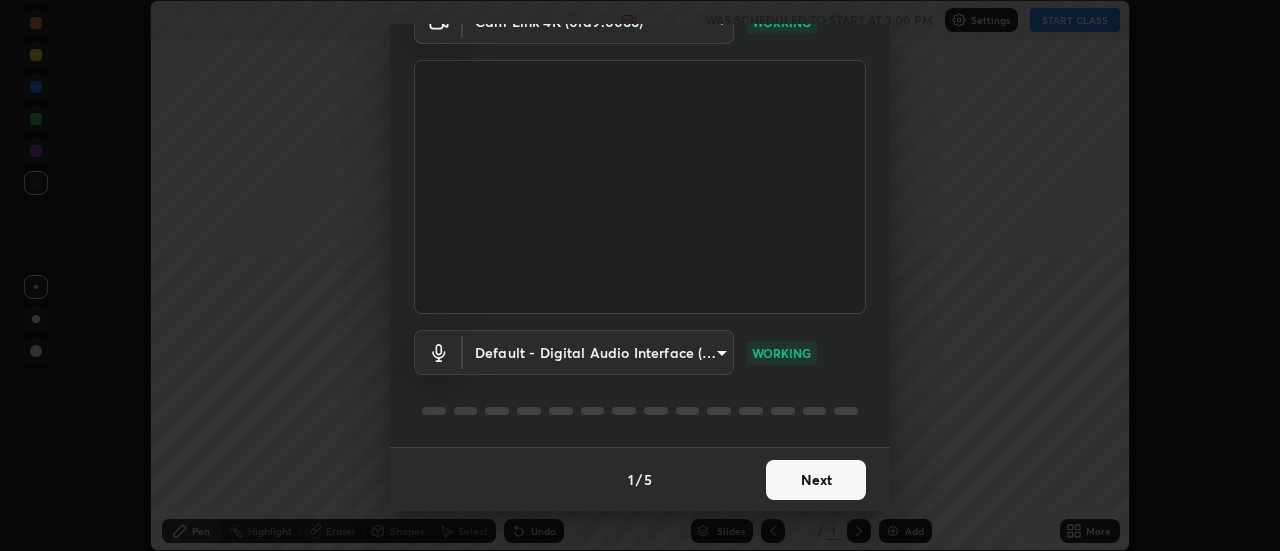 click on "Next" at bounding box center (816, 480) 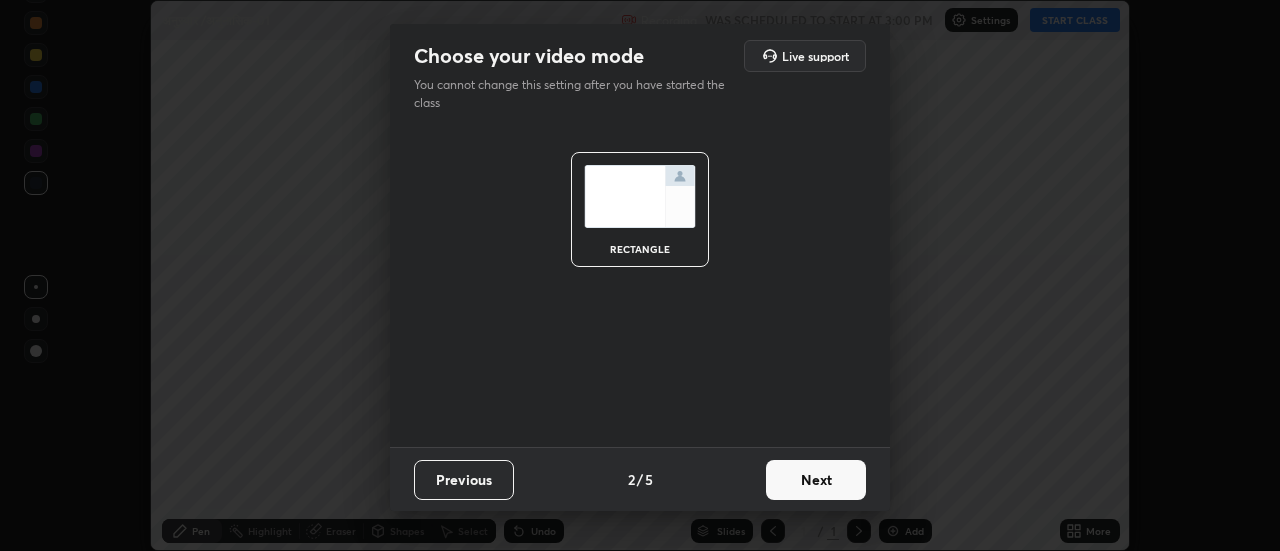 scroll, scrollTop: 0, scrollLeft: 0, axis: both 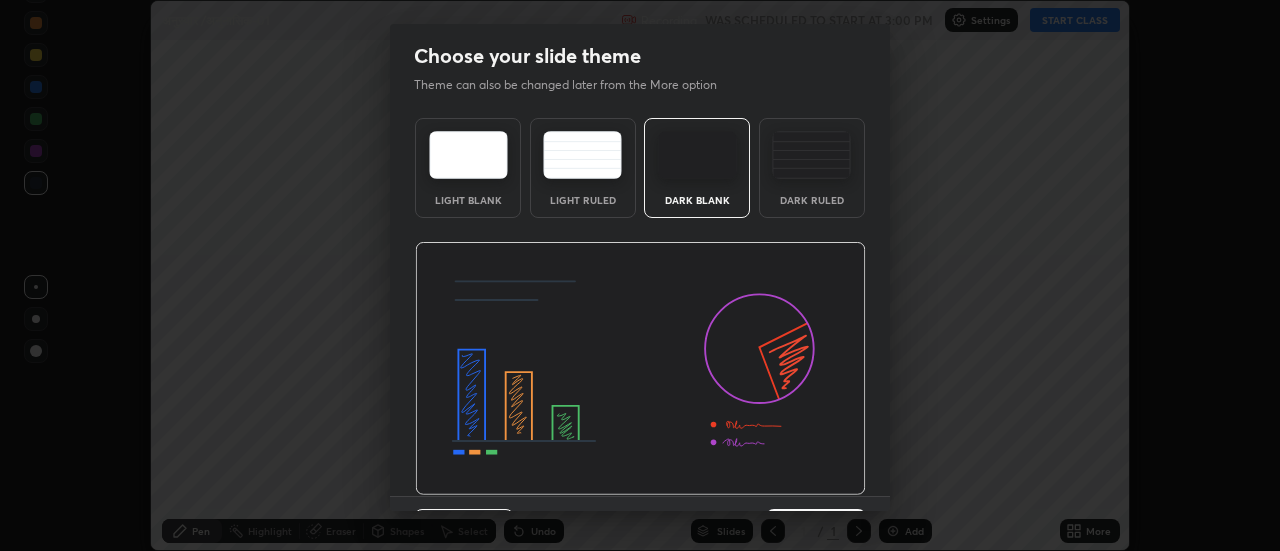 click on "Dark Ruled" at bounding box center (812, 200) 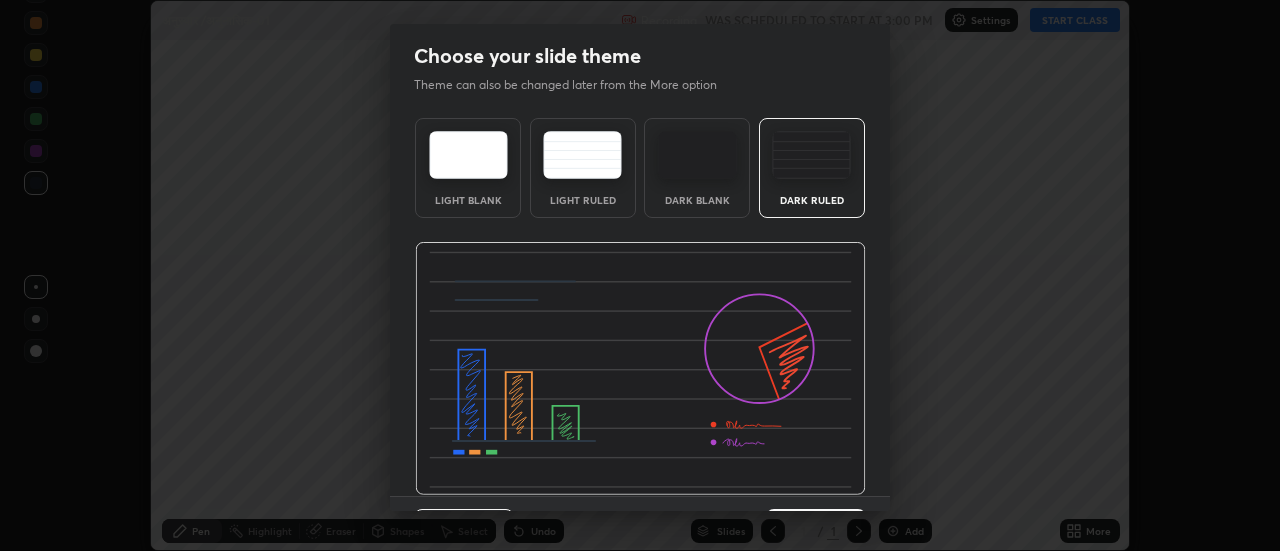 scroll, scrollTop: 49, scrollLeft: 0, axis: vertical 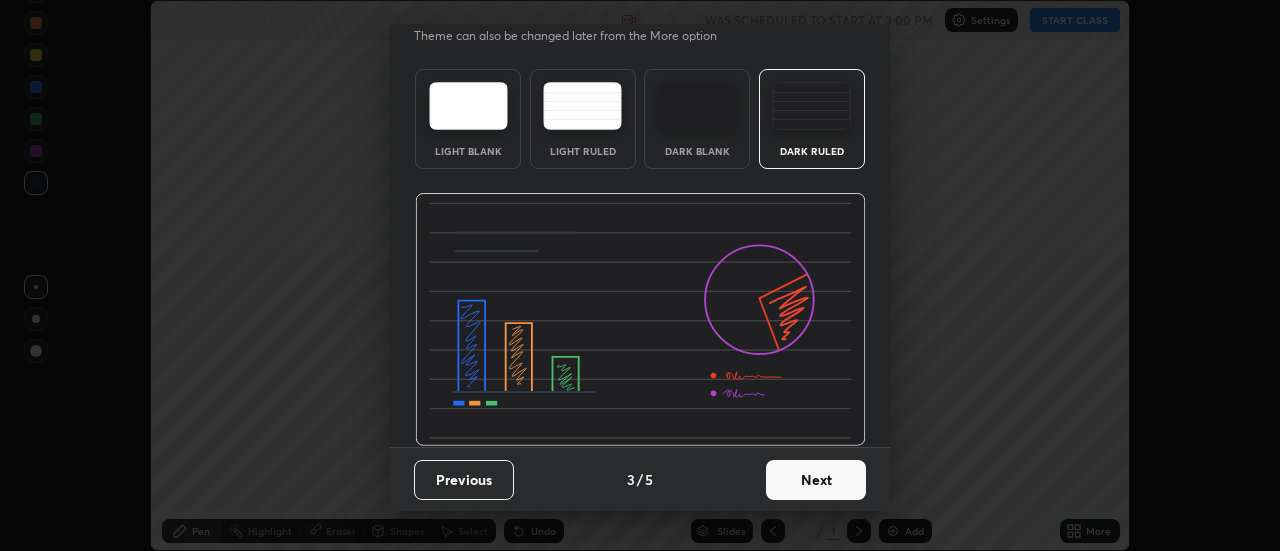 click on "Next" at bounding box center (816, 480) 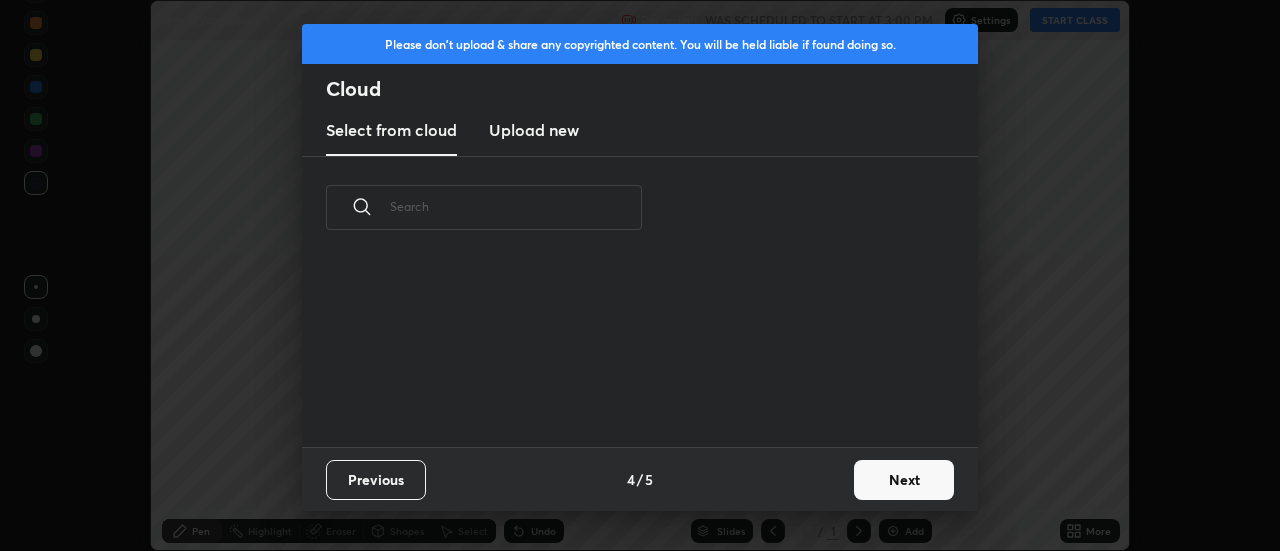 scroll, scrollTop: 7, scrollLeft: 11, axis: both 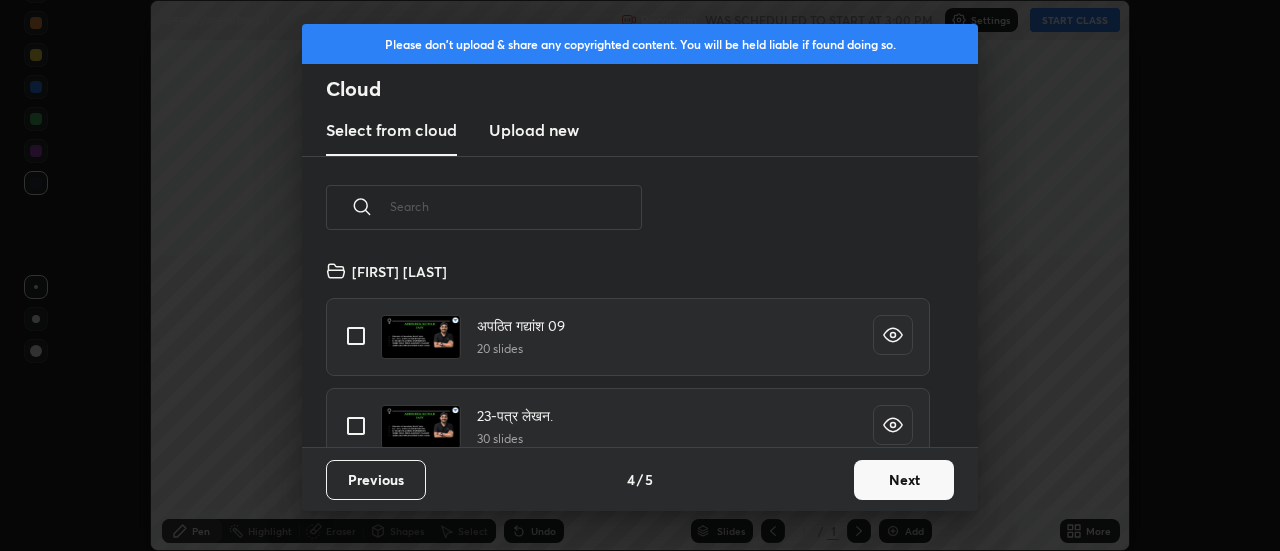 click on "Next" at bounding box center (904, 480) 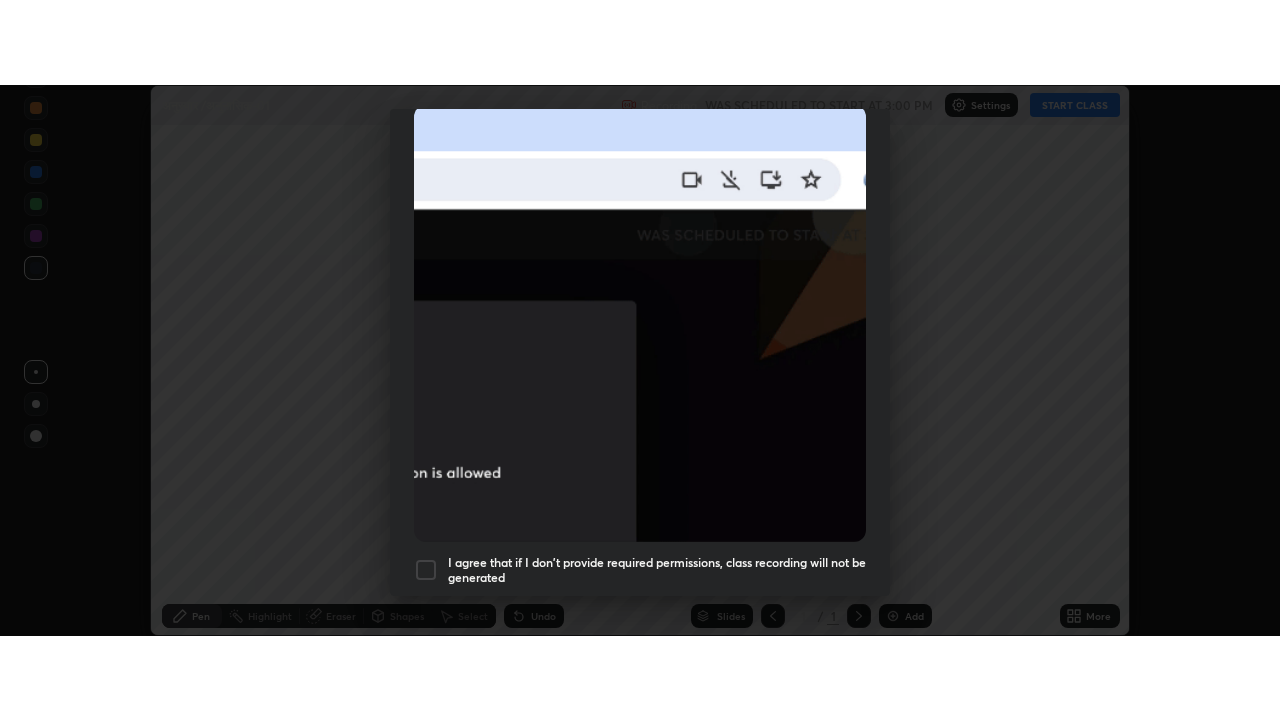 scroll, scrollTop: 499, scrollLeft: 0, axis: vertical 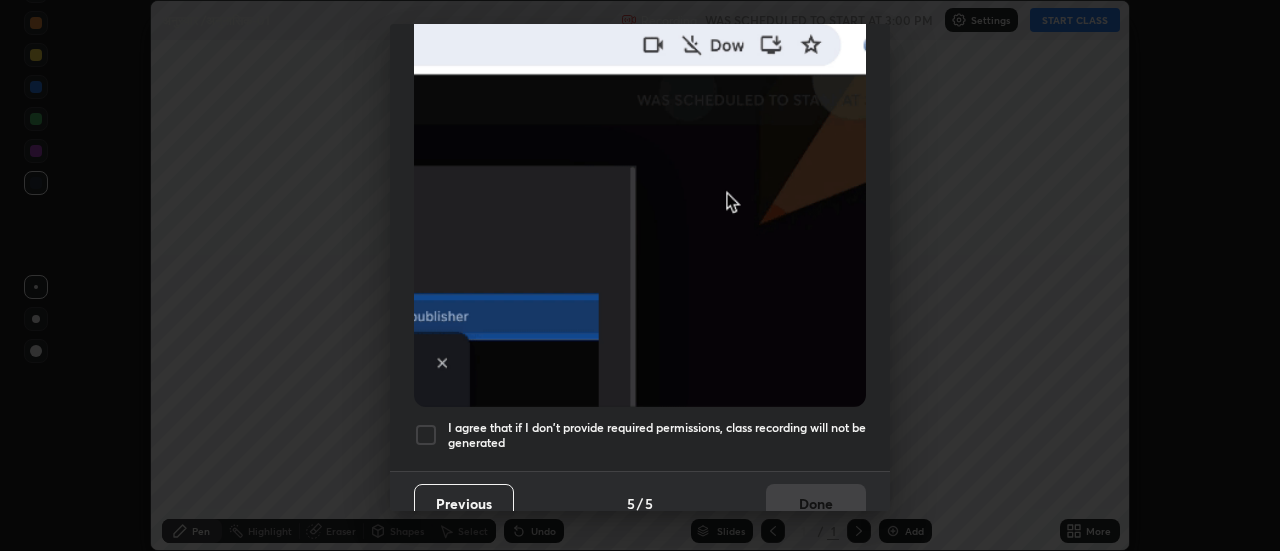 click on "I agree that if I don't provide required permissions, class recording will not be generated" at bounding box center (657, 435) 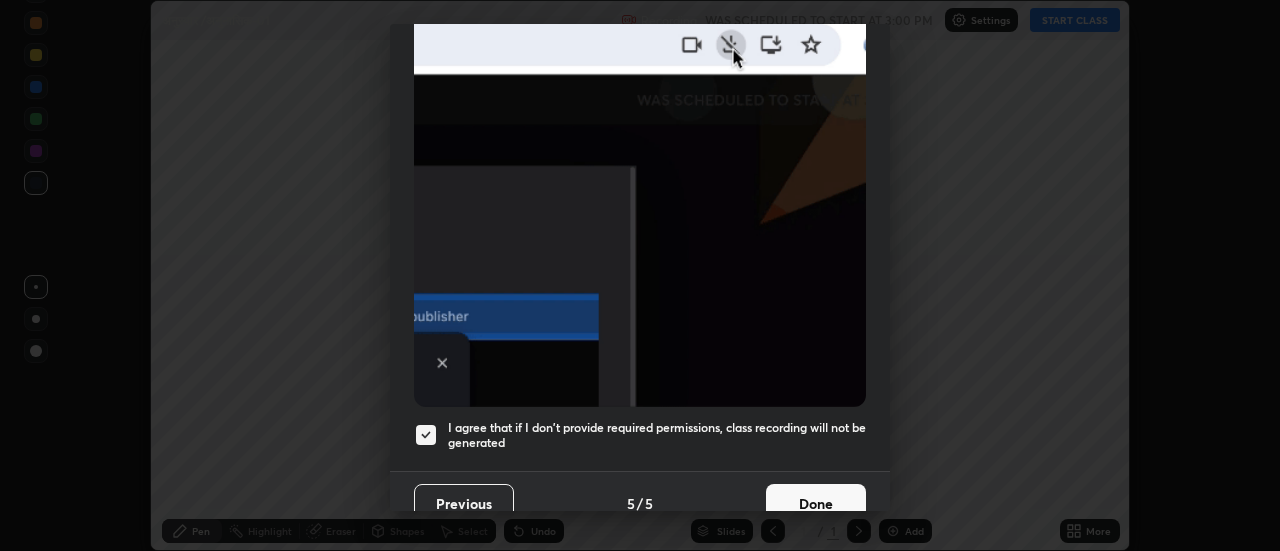 click on "Done" at bounding box center [816, 504] 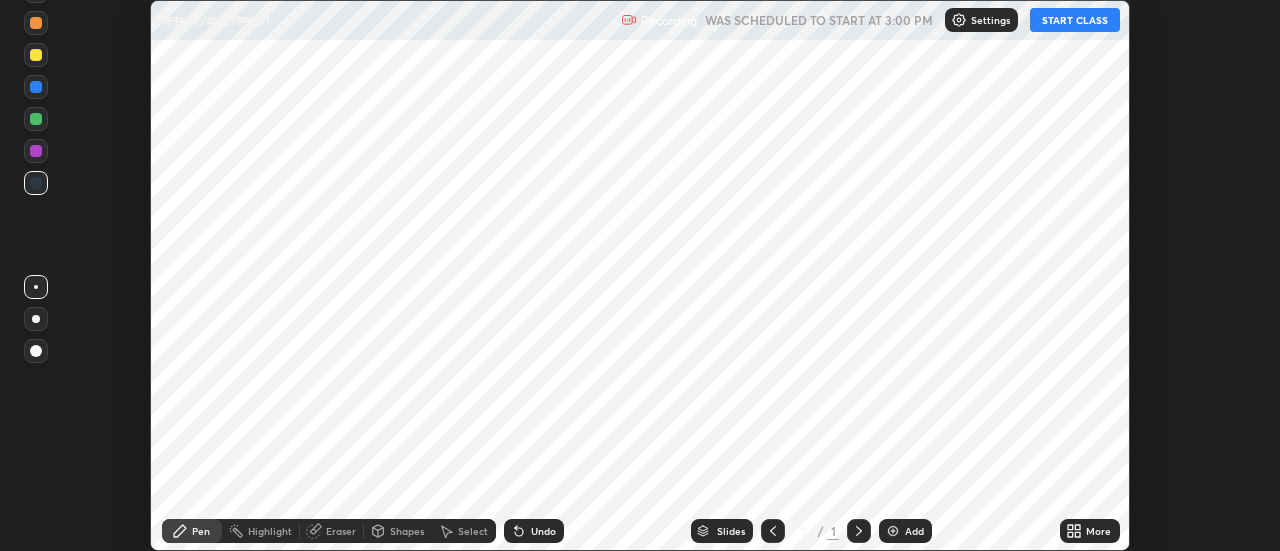 click 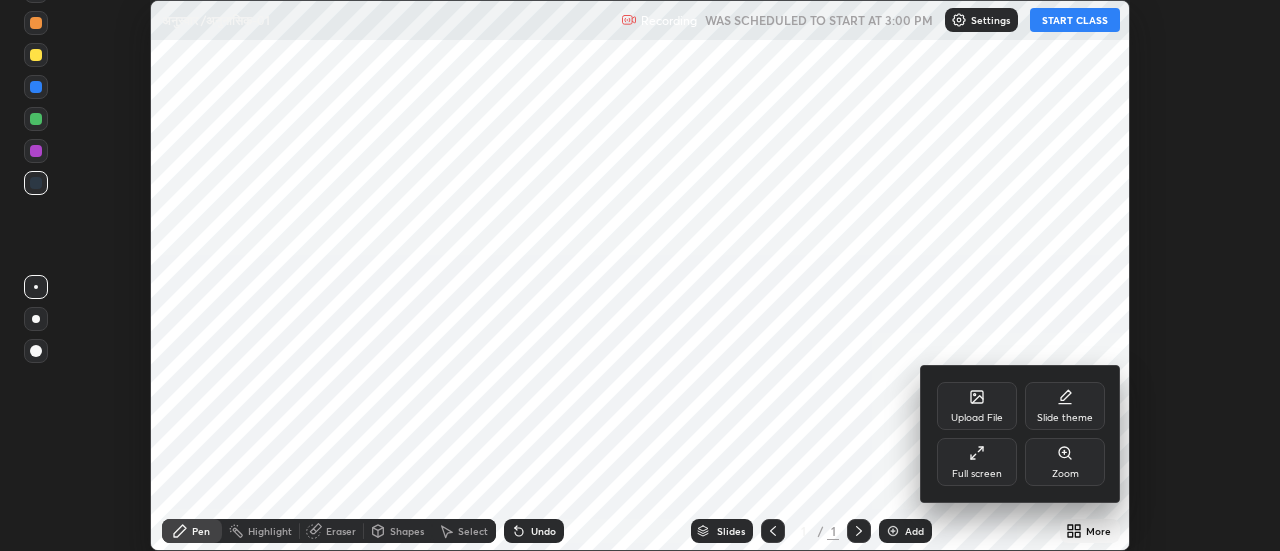click on "Full screen" at bounding box center [977, 462] 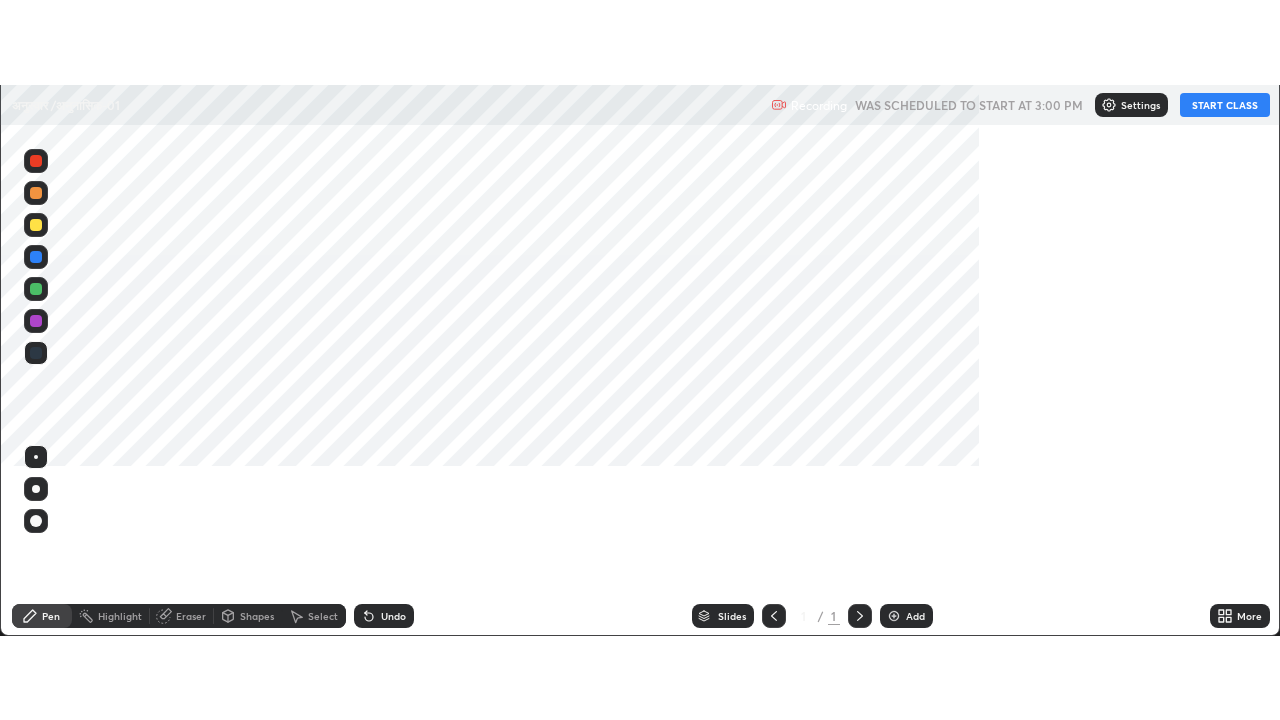scroll, scrollTop: 99280, scrollLeft: 98720, axis: both 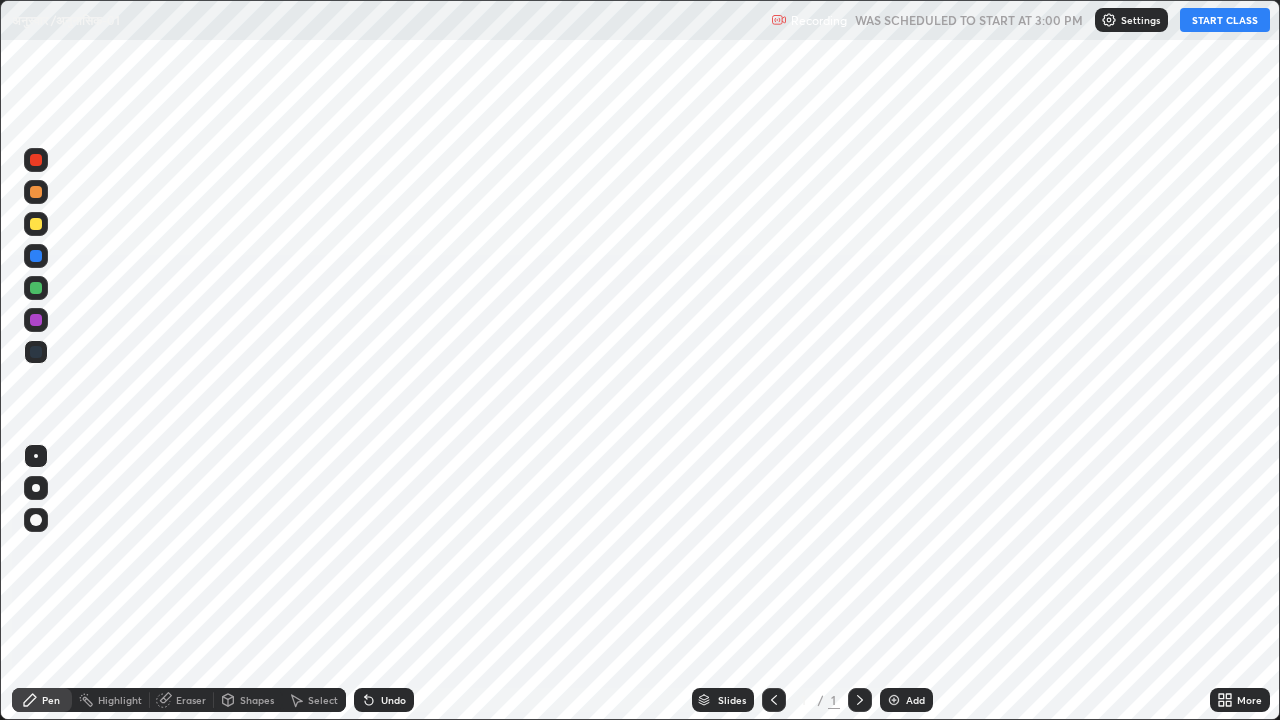 click on "START CLASS" at bounding box center (1225, 20) 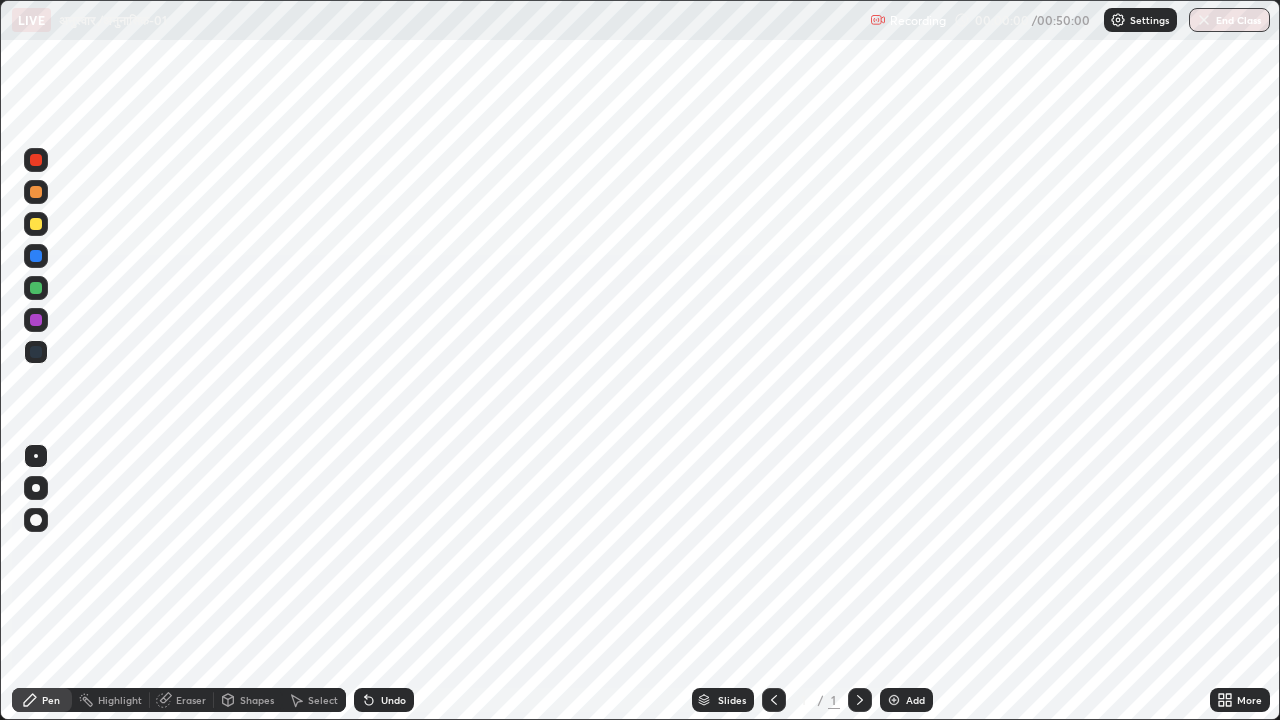 click at bounding box center [894, 700] 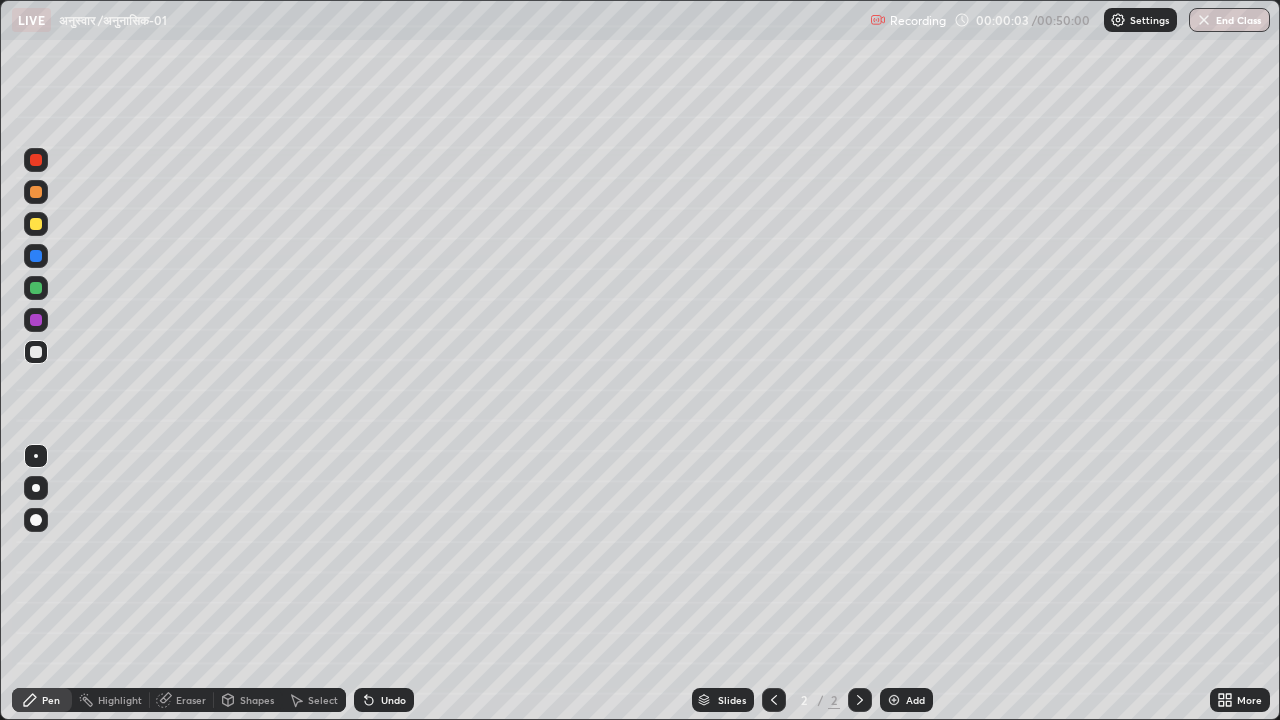 click at bounding box center (36, 224) 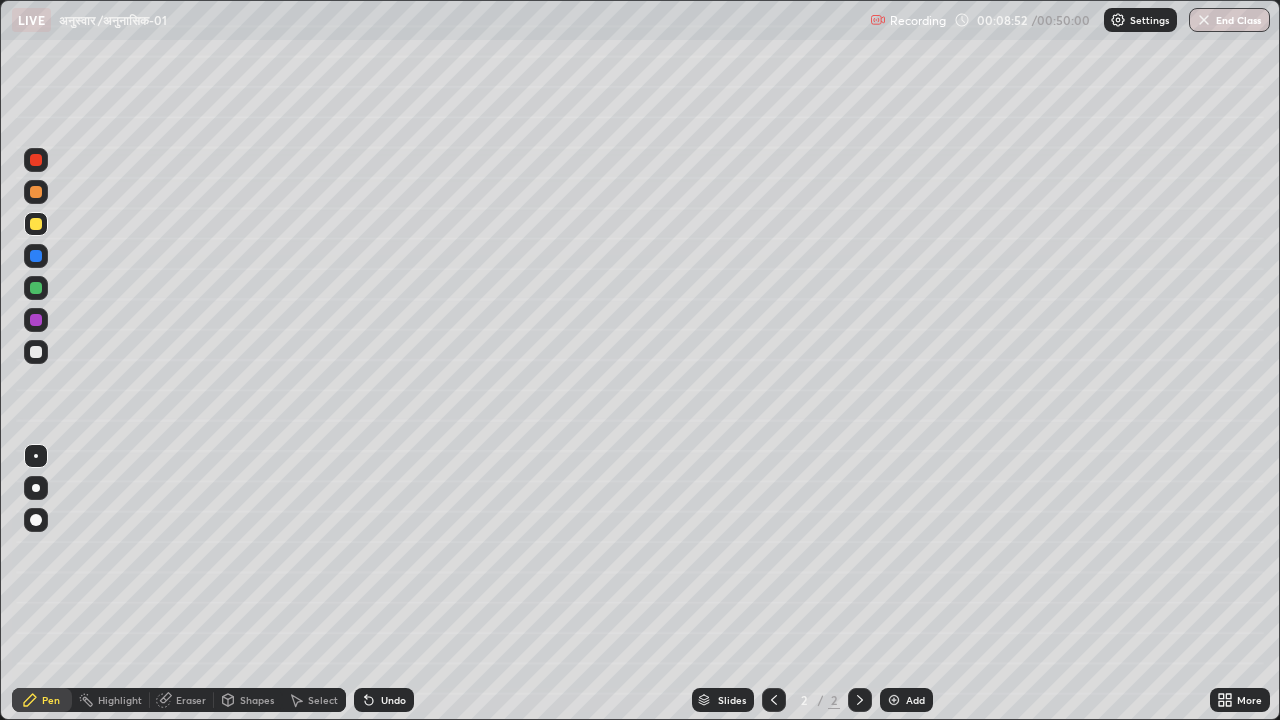 click on "Undo" at bounding box center [393, 700] 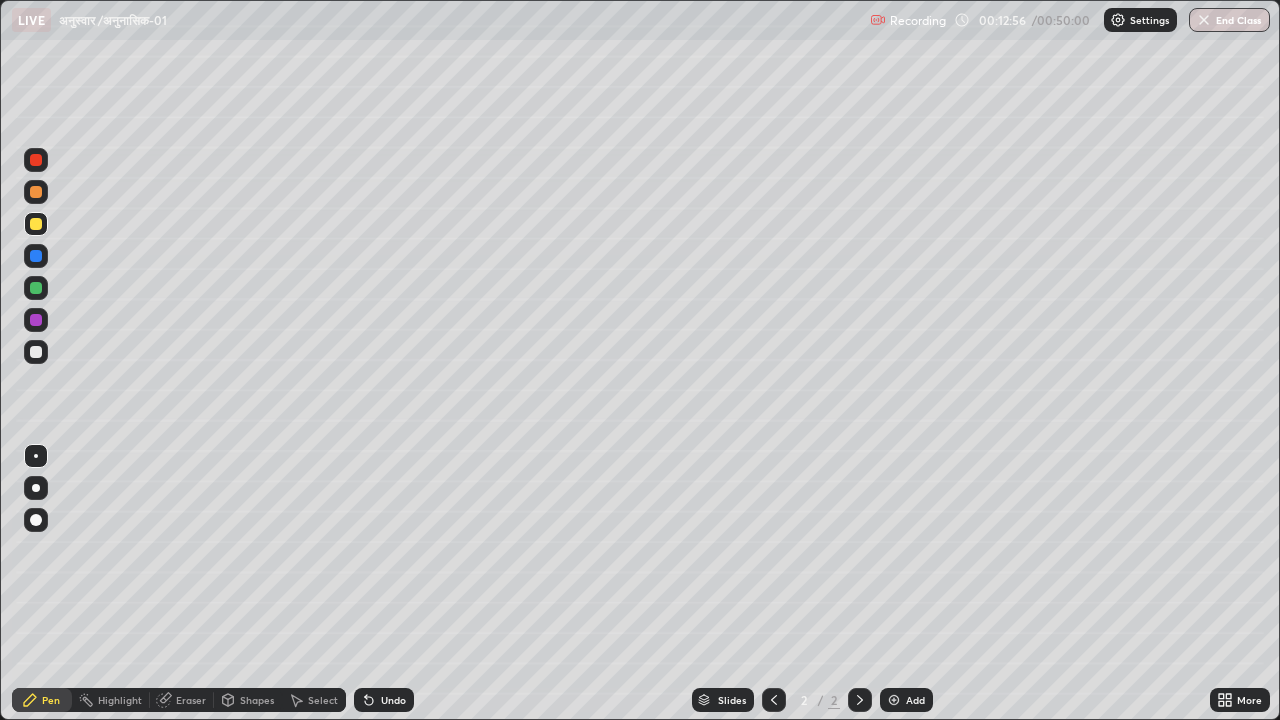 click at bounding box center (894, 700) 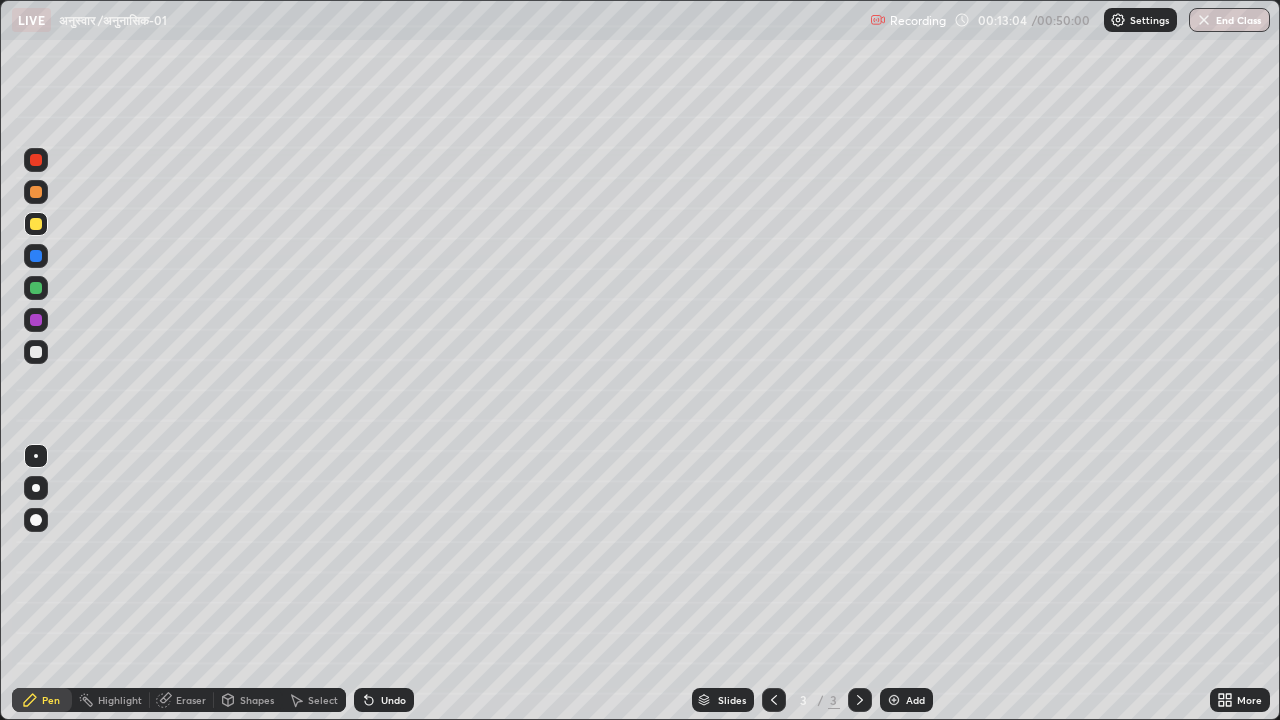 click at bounding box center [36, 352] 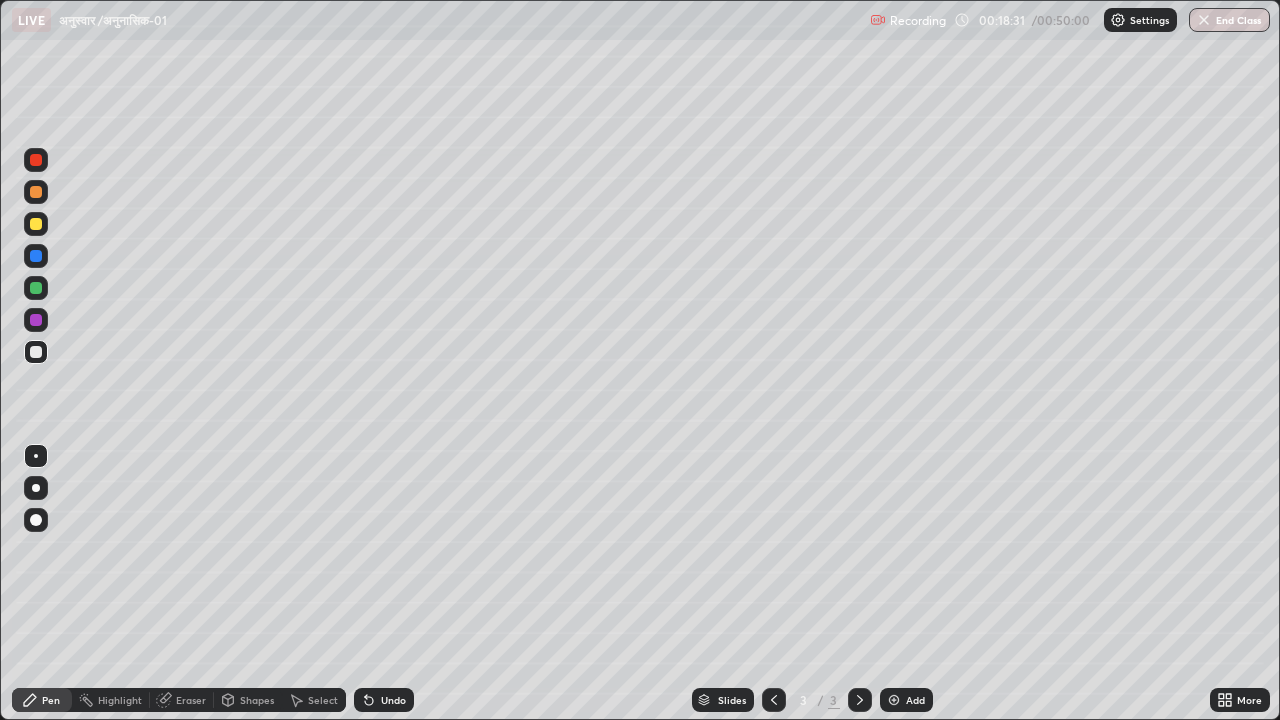 click on "Shapes" at bounding box center (248, 700) 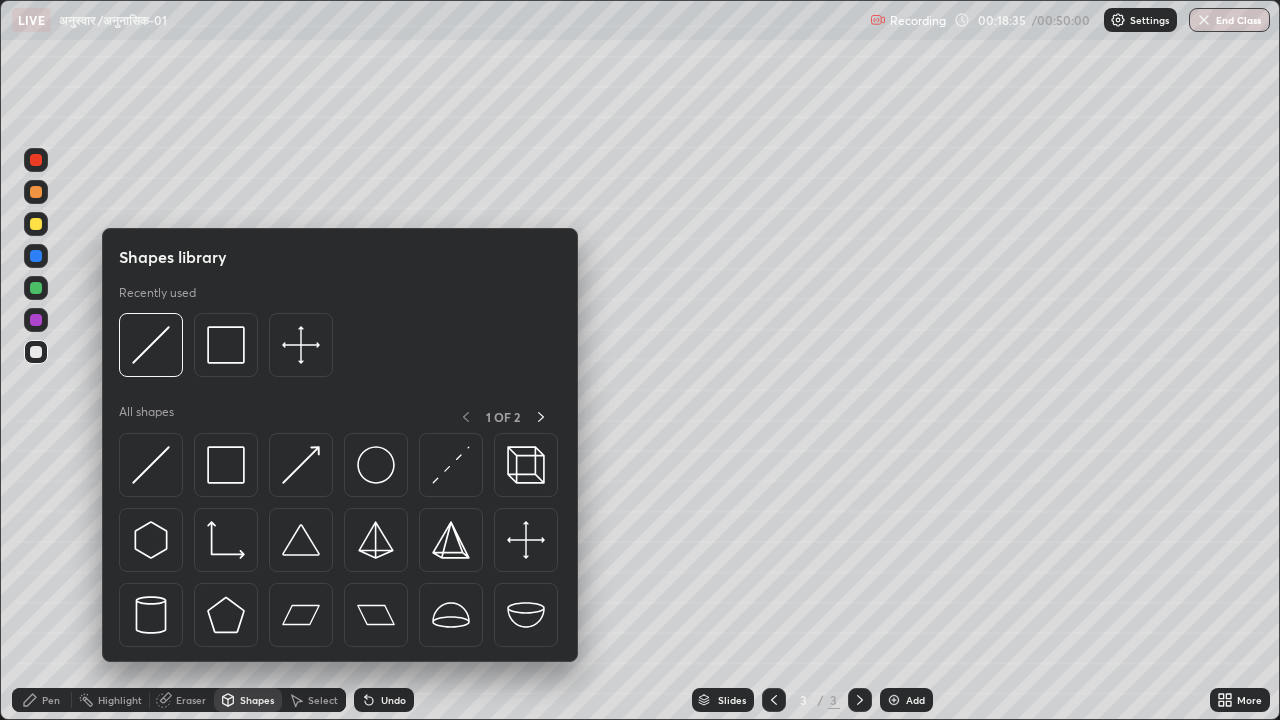 click on "Shapes" at bounding box center [257, 700] 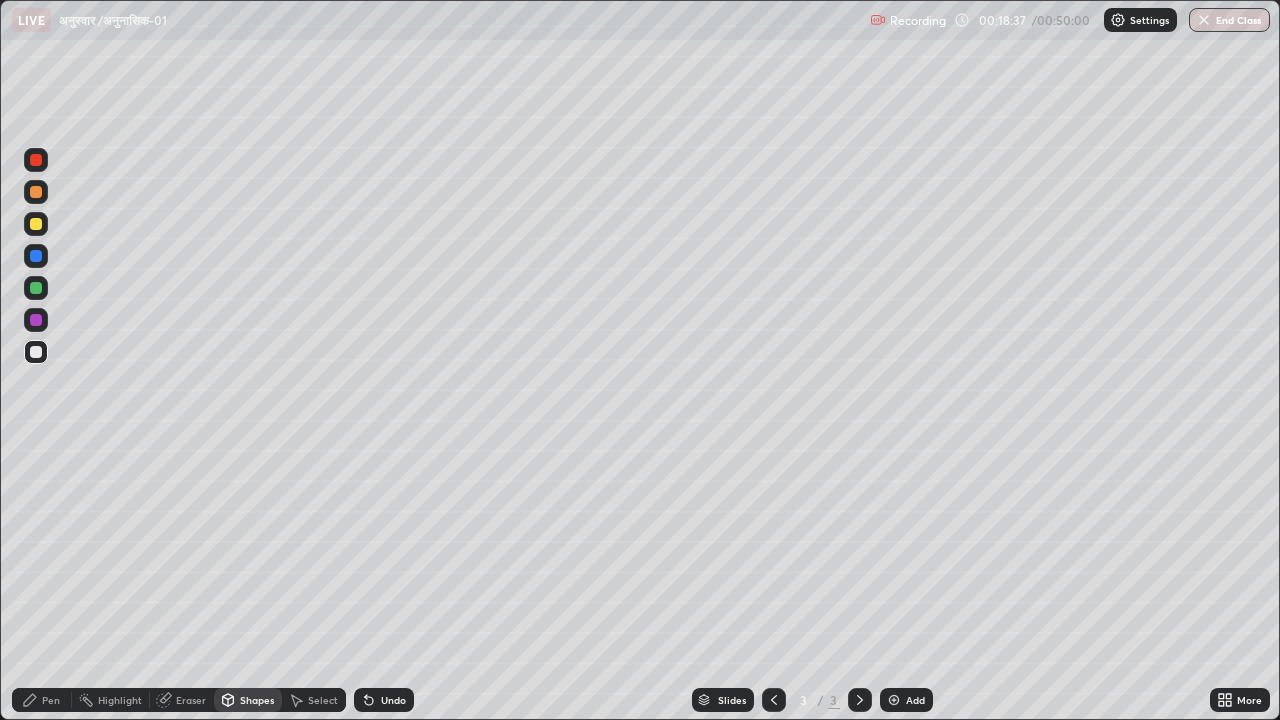 click on "Pen" at bounding box center (51, 700) 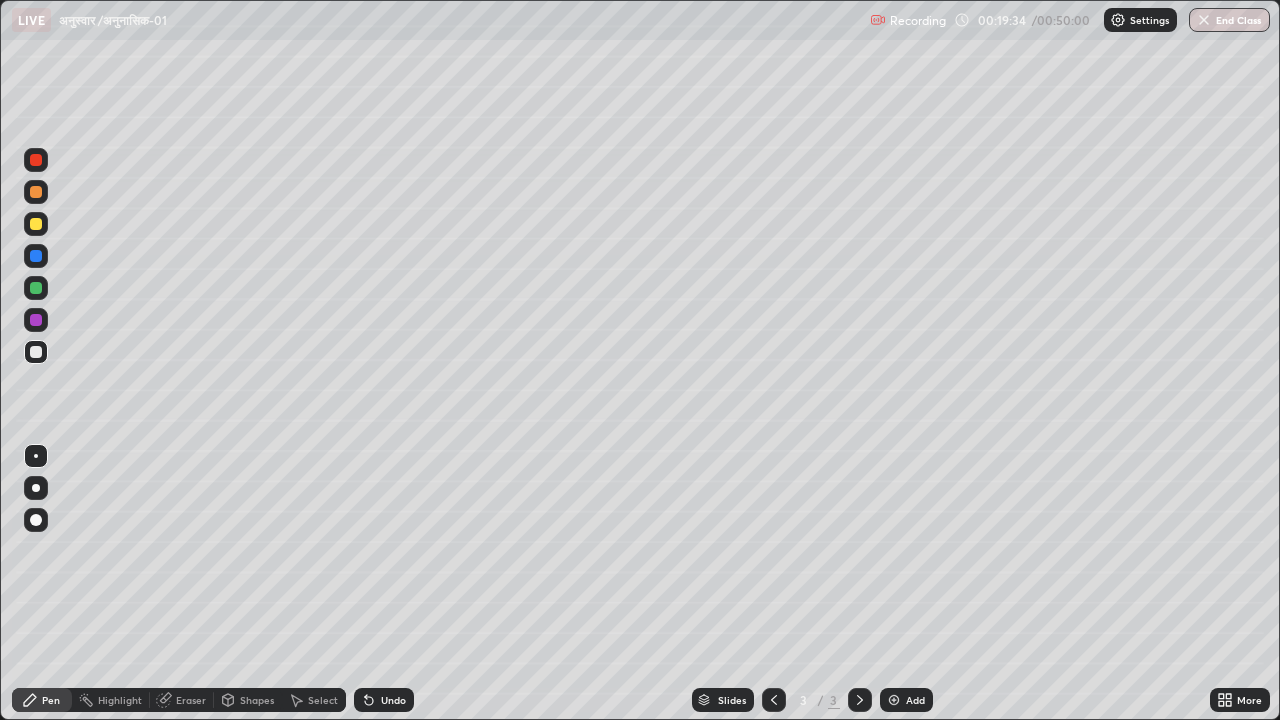 click on "Select" at bounding box center [314, 700] 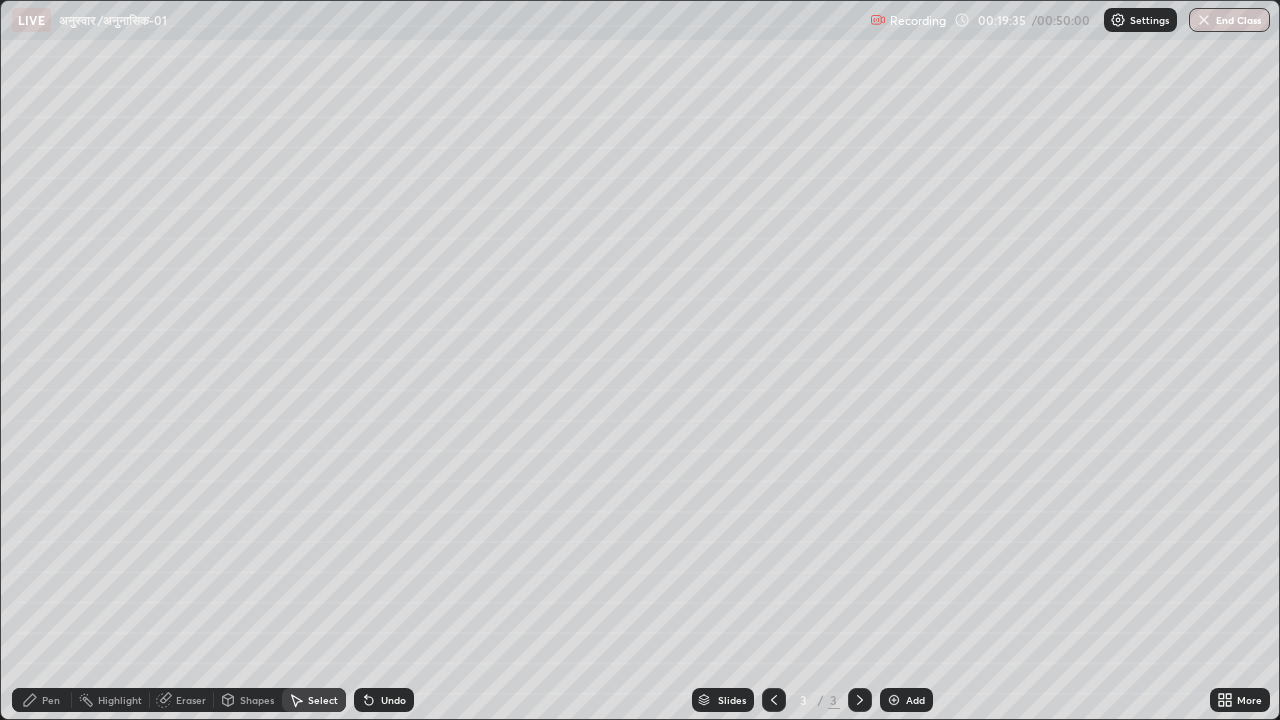 click on "Pen" at bounding box center [51, 700] 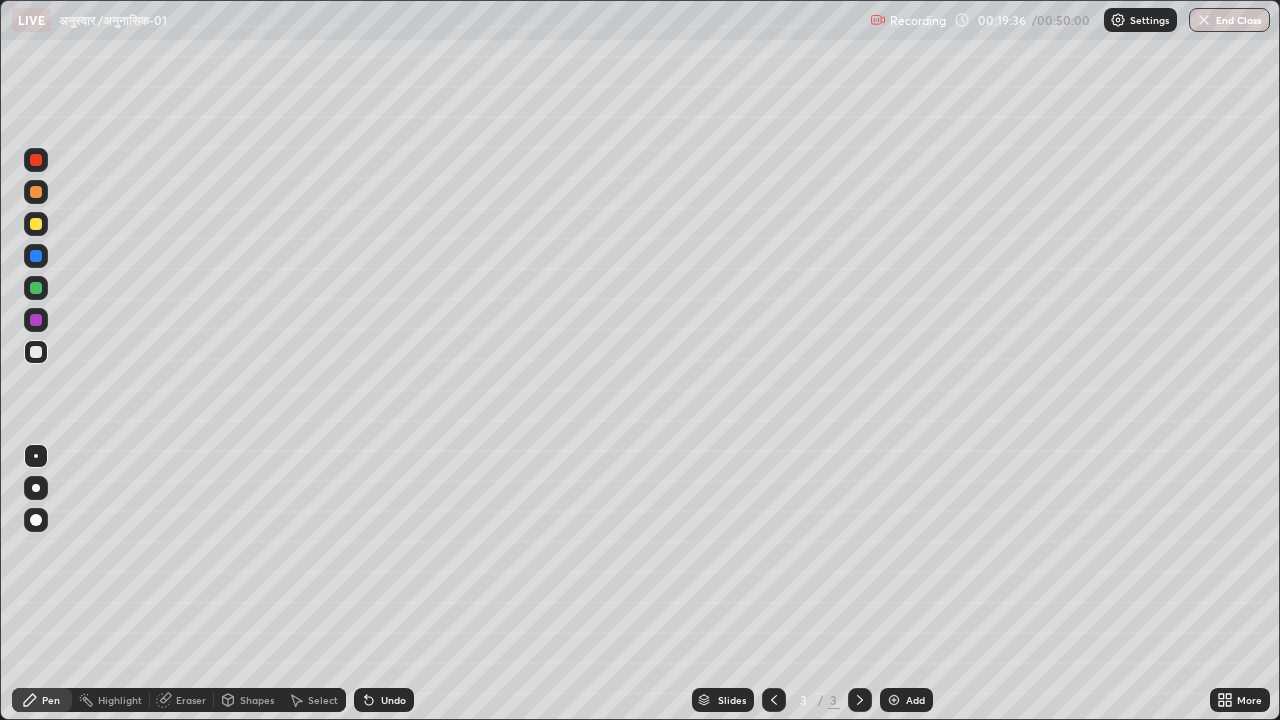 click on "Select" at bounding box center (314, 700) 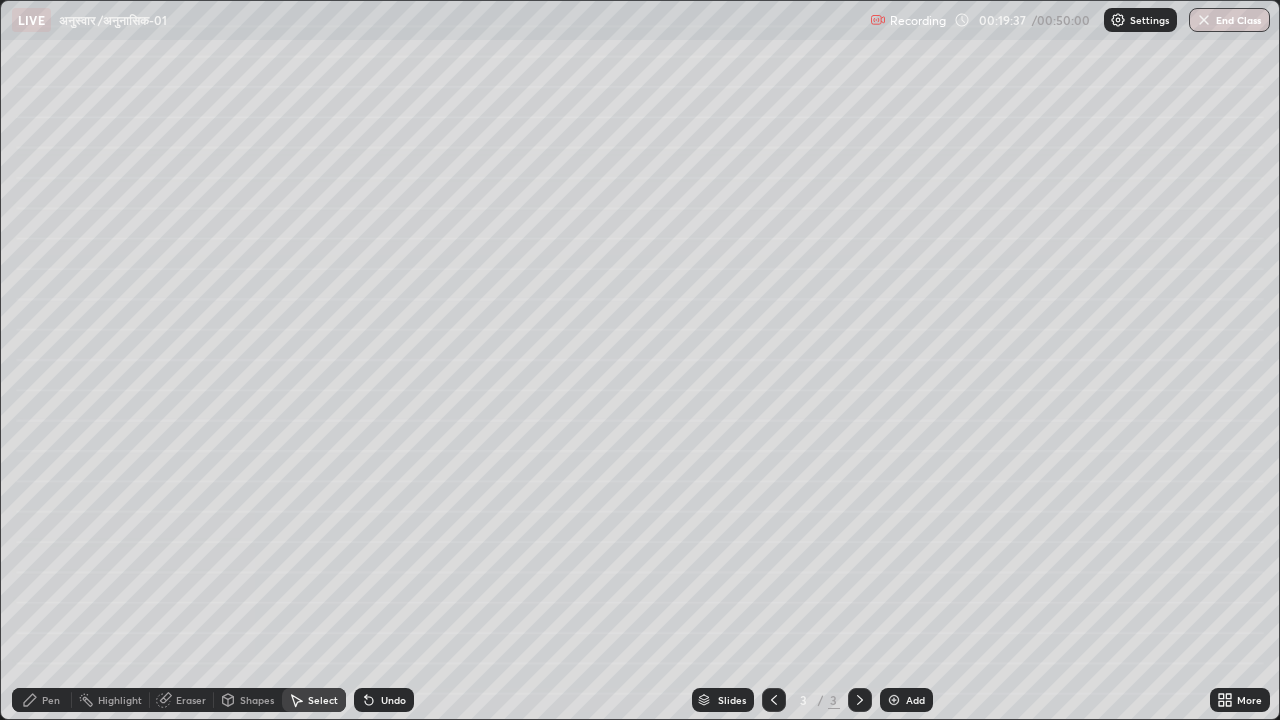 click on "Pen" at bounding box center [51, 700] 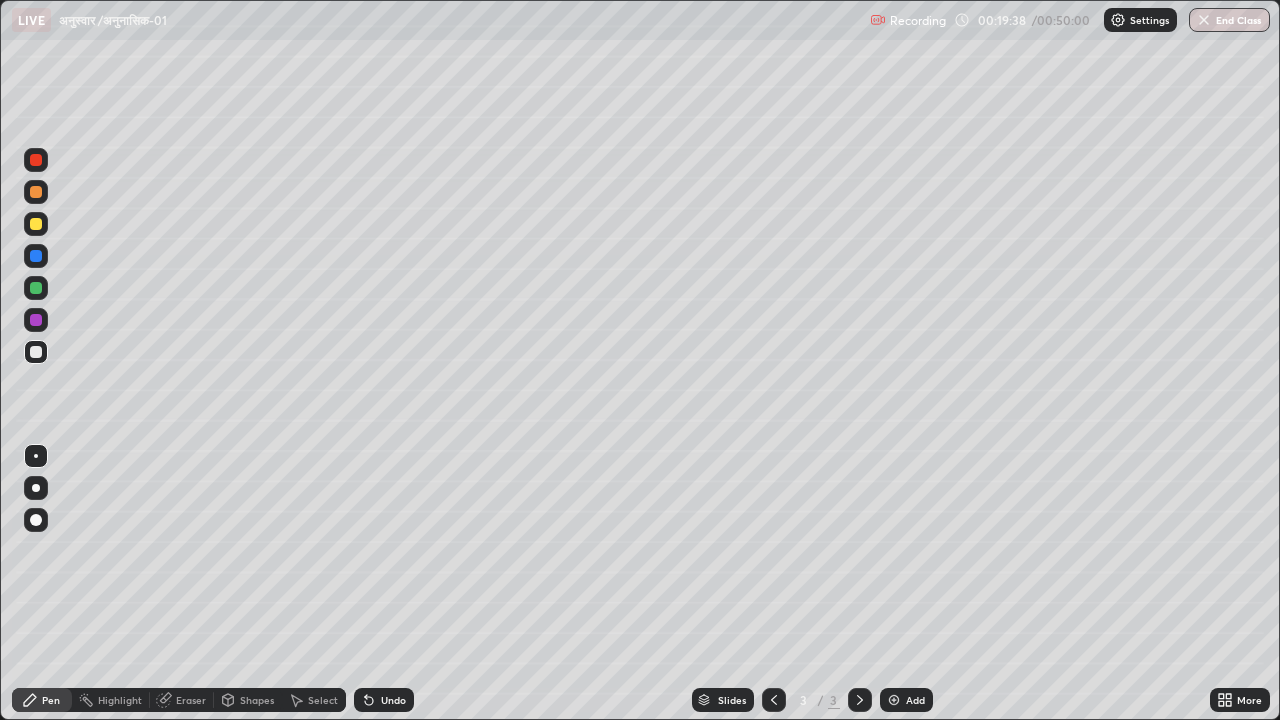 click on "Highlight" at bounding box center (120, 700) 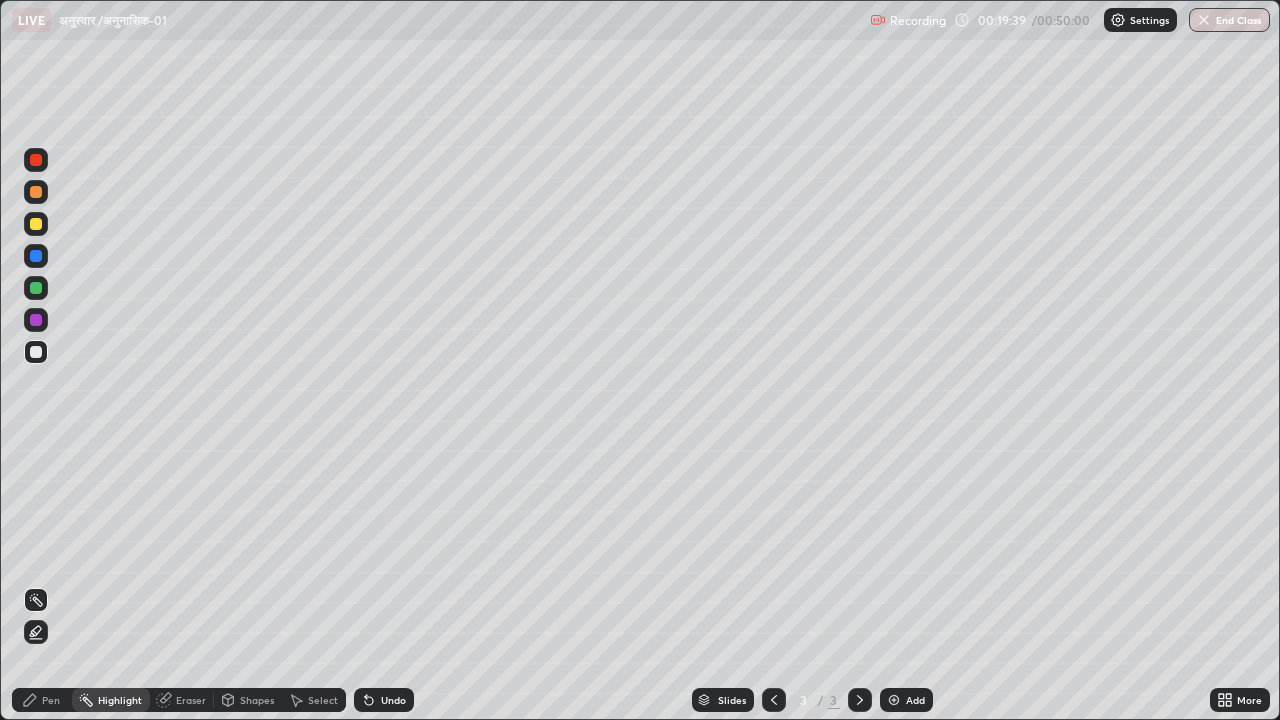 click on "Eraser" at bounding box center [191, 700] 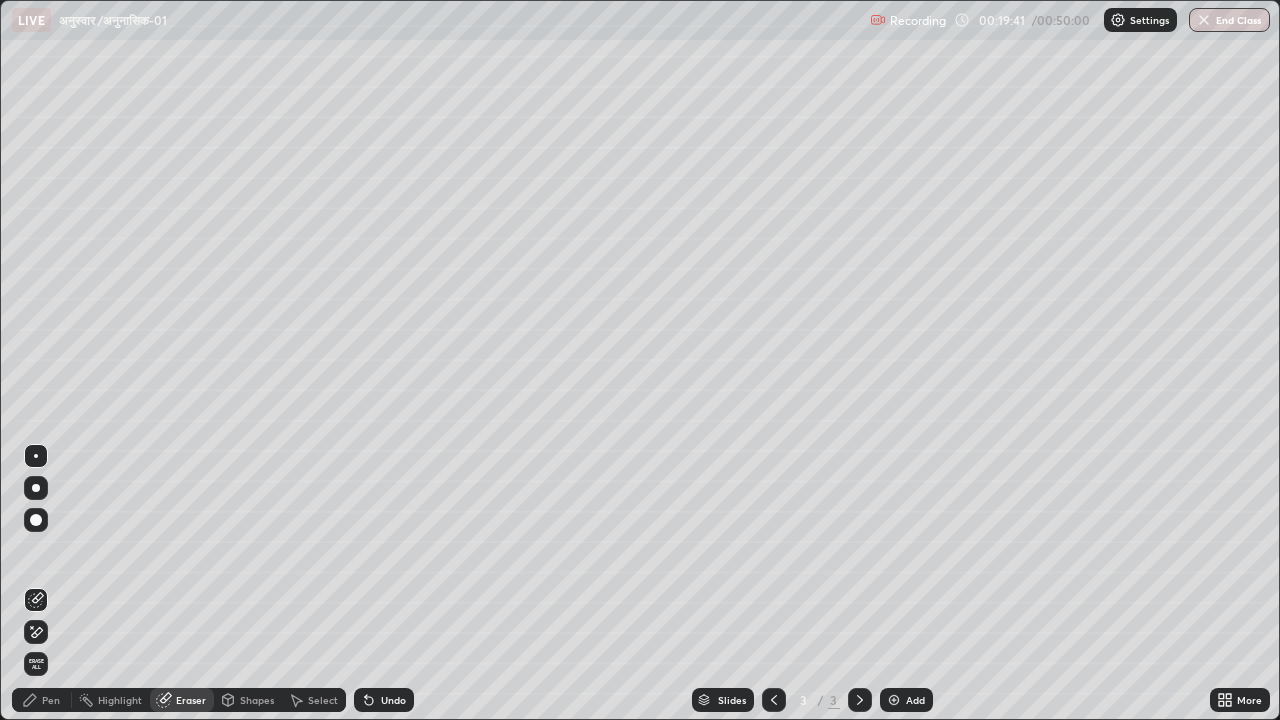 click on "Pen" at bounding box center (51, 700) 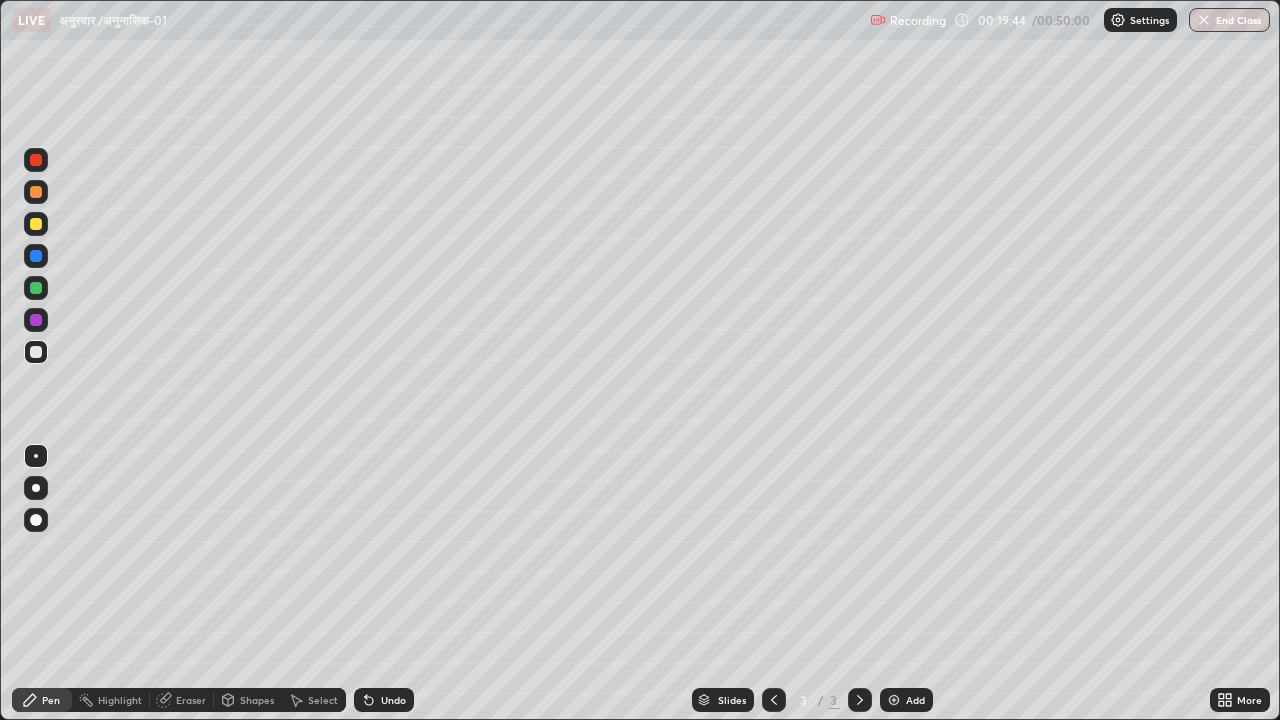 click on "Undo" at bounding box center [380, 700] 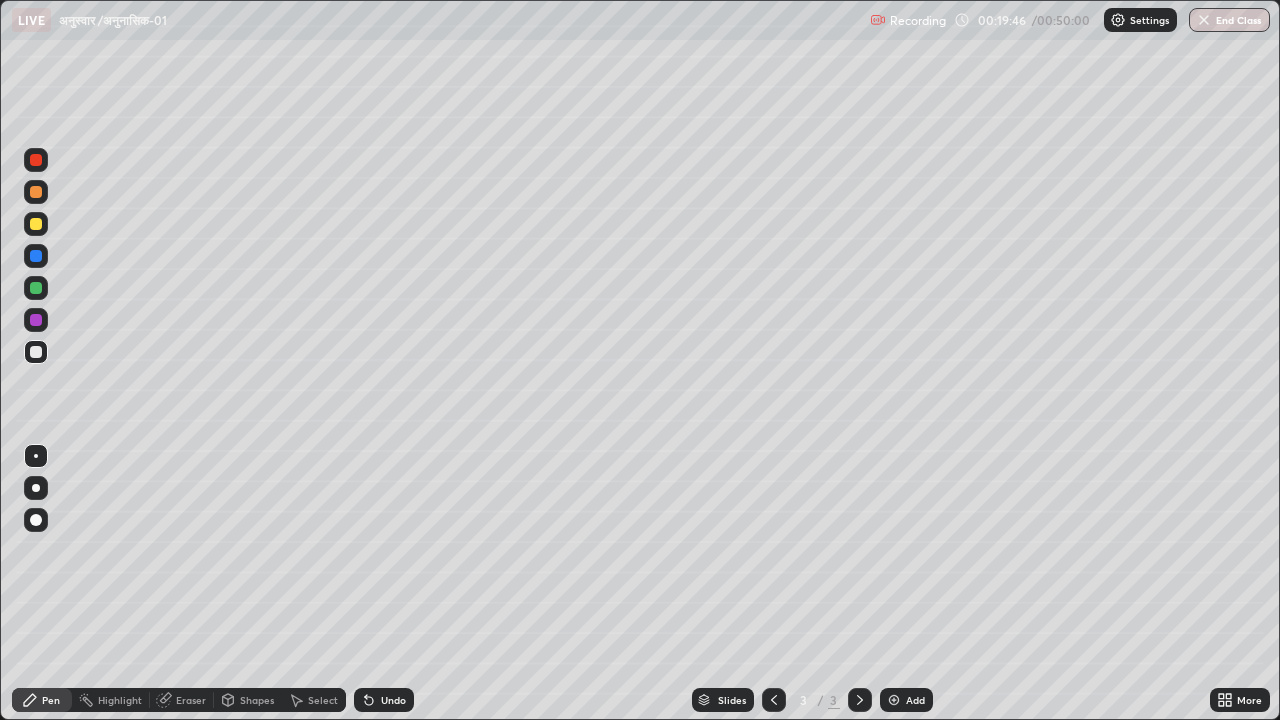 click on "Pen" at bounding box center (51, 700) 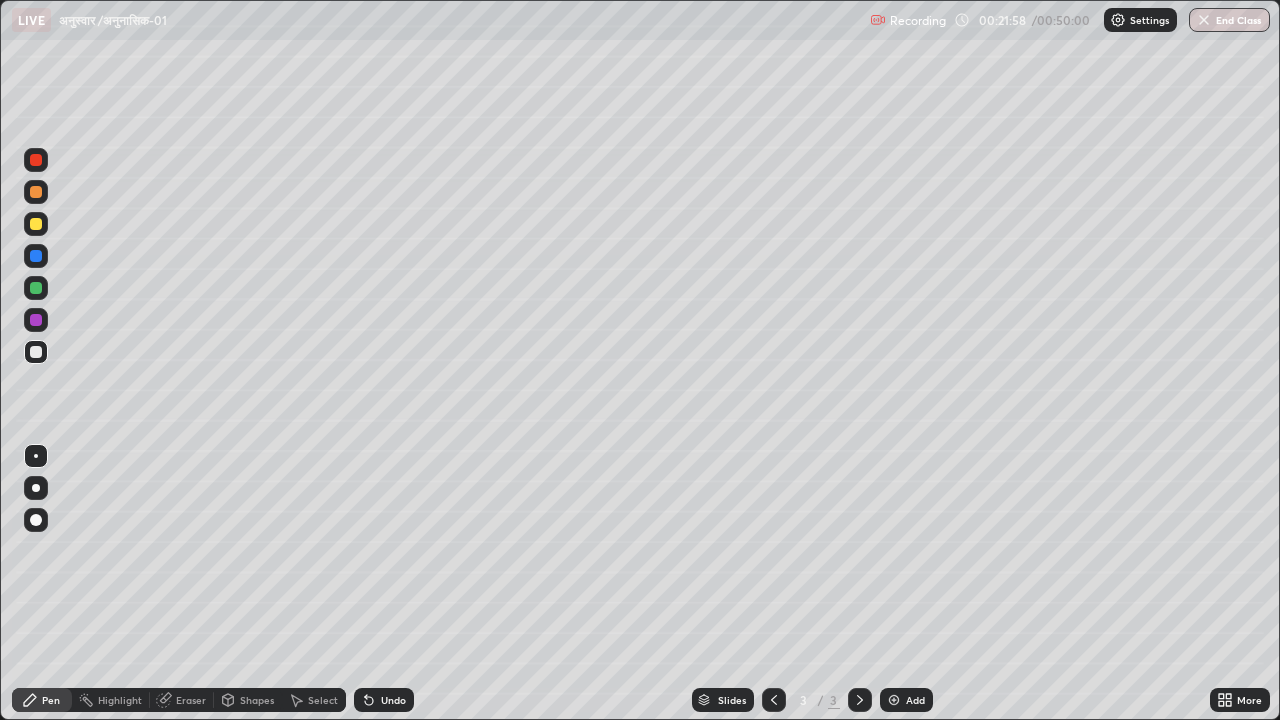 click on "Eraser" at bounding box center [191, 700] 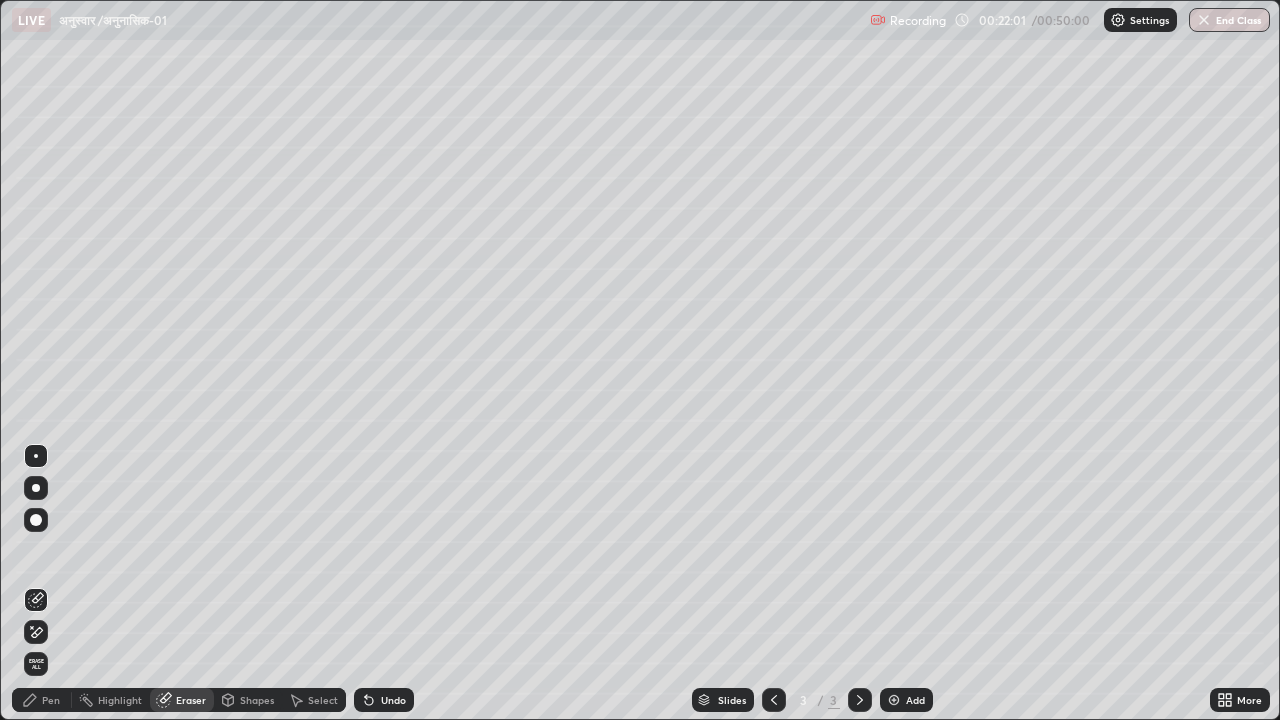 click on "Pen" at bounding box center [51, 700] 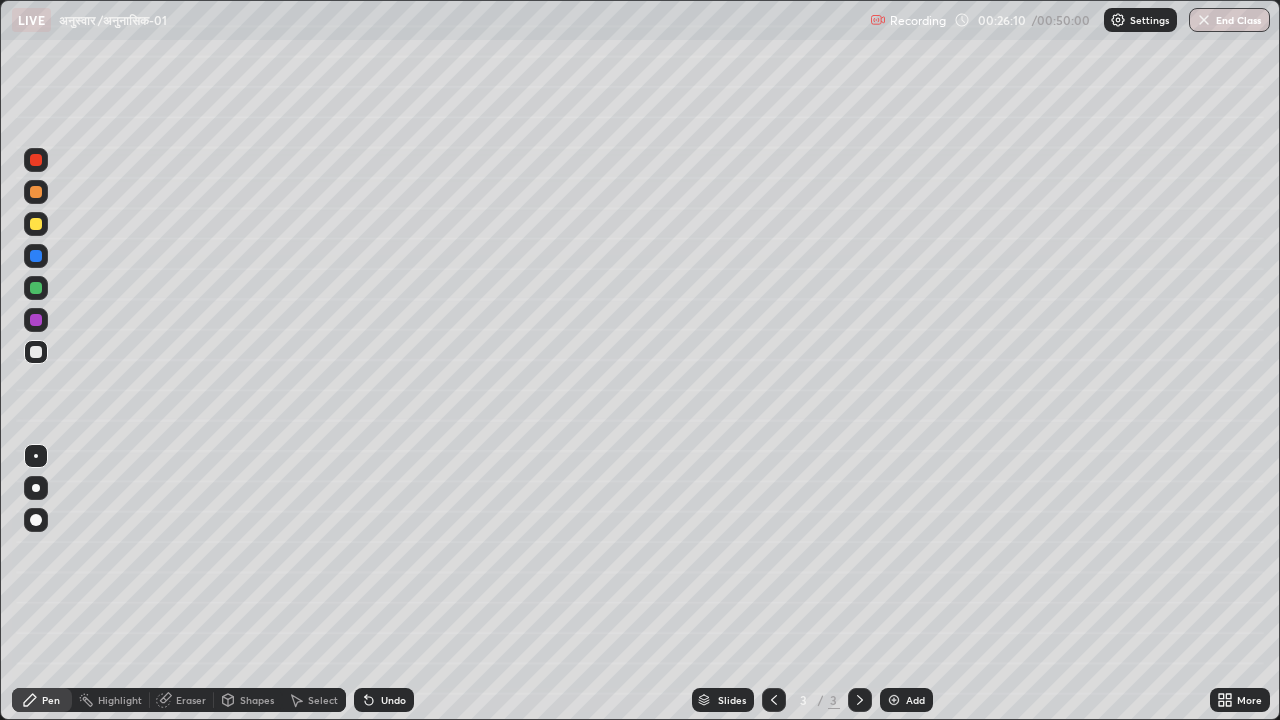 click on "Undo" at bounding box center (393, 700) 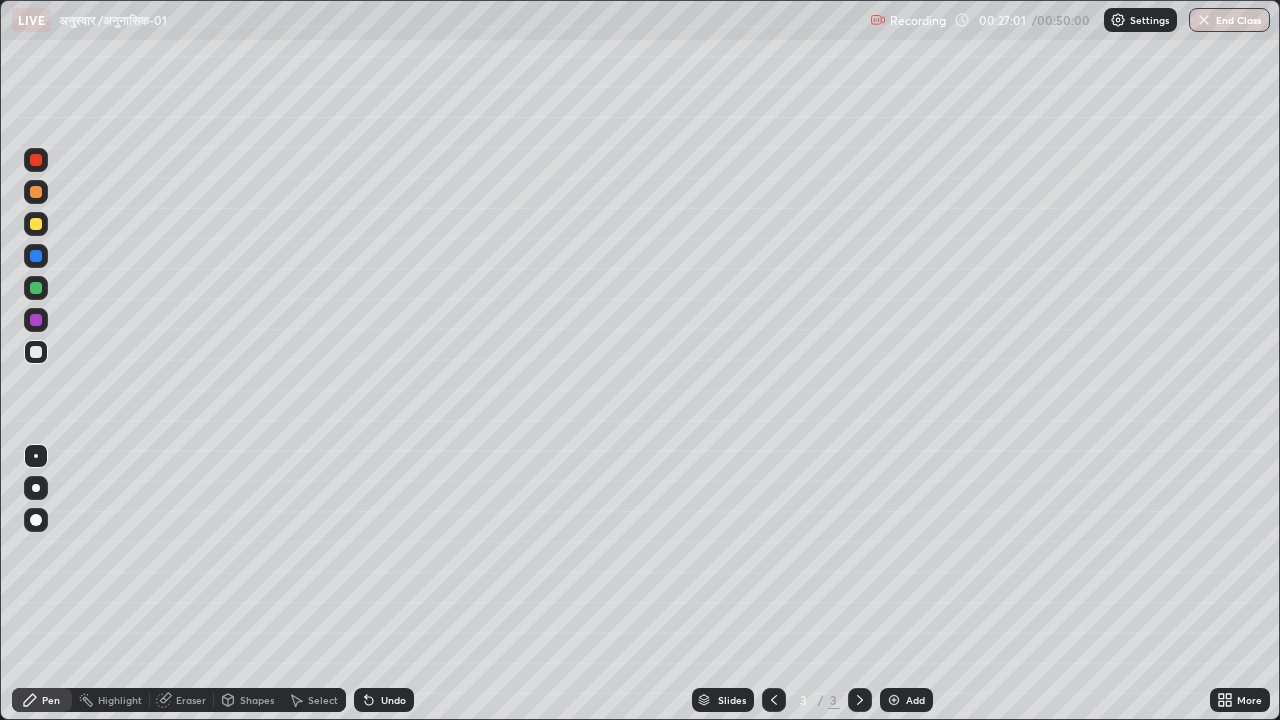 click on "Undo" at bounding box center [384, 700] 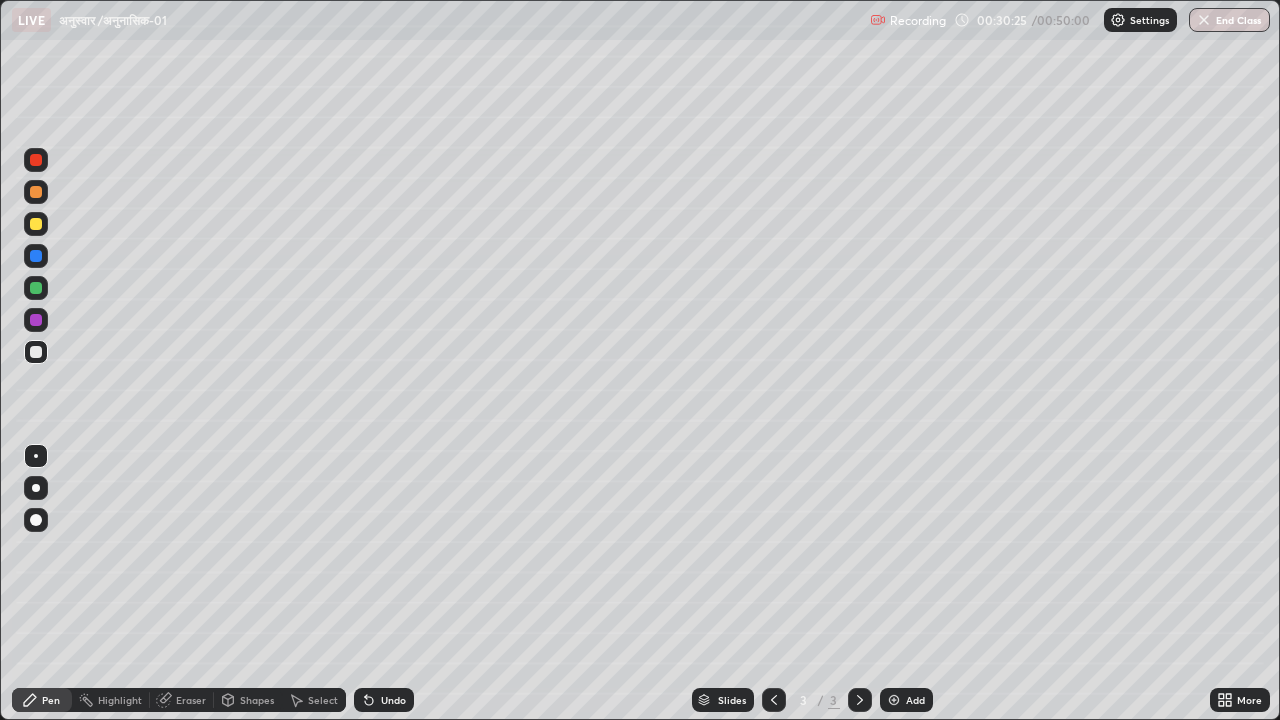 click at bounding box center (894, 700) 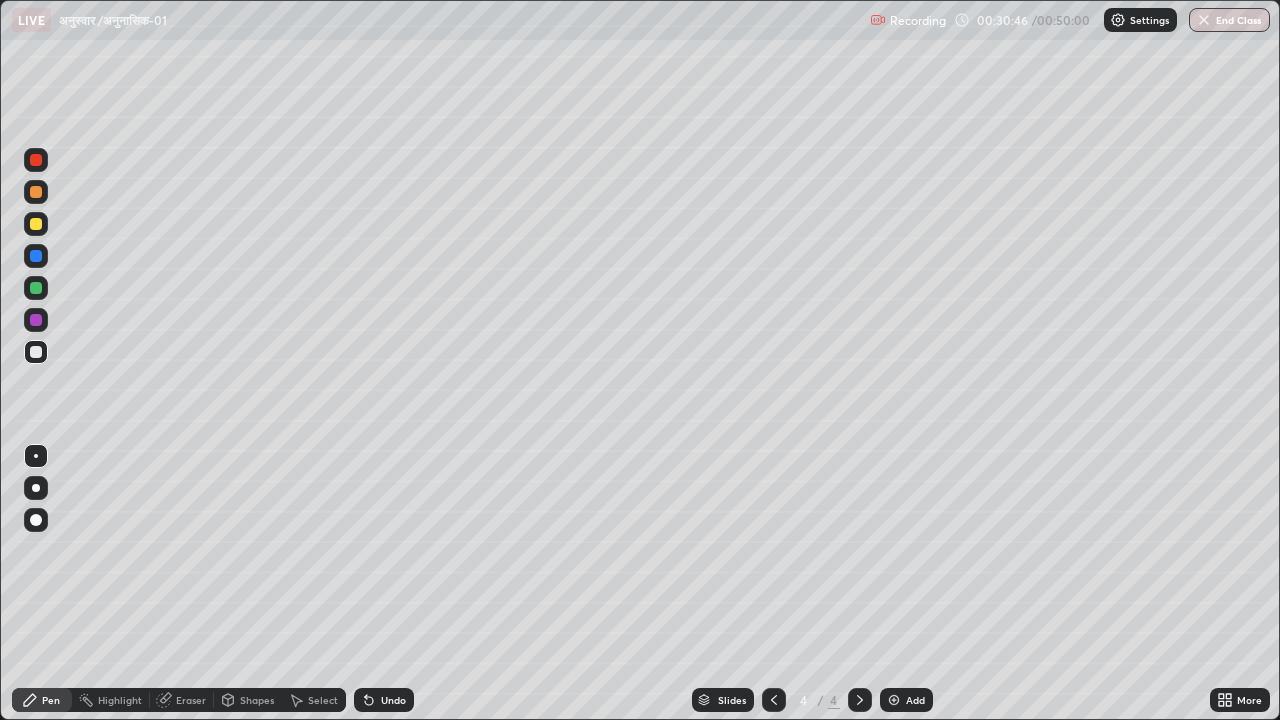 click on "Undo" at bounding box center [393, 700] 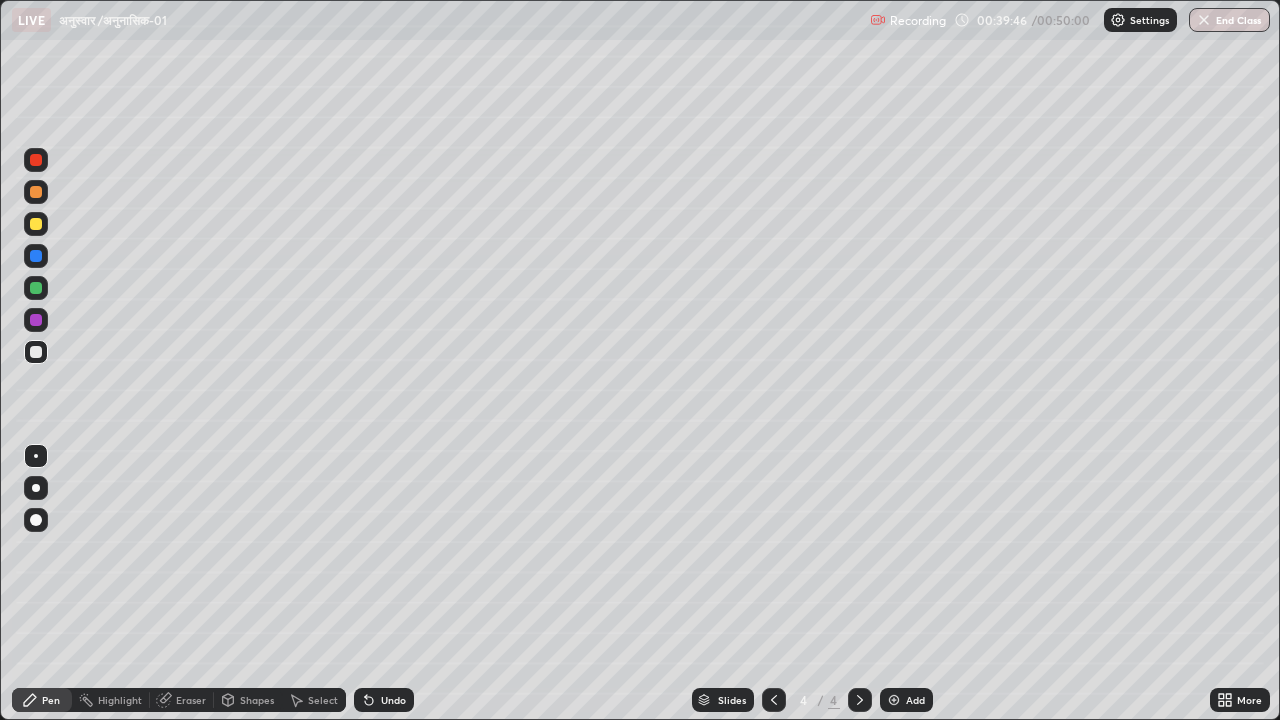 click 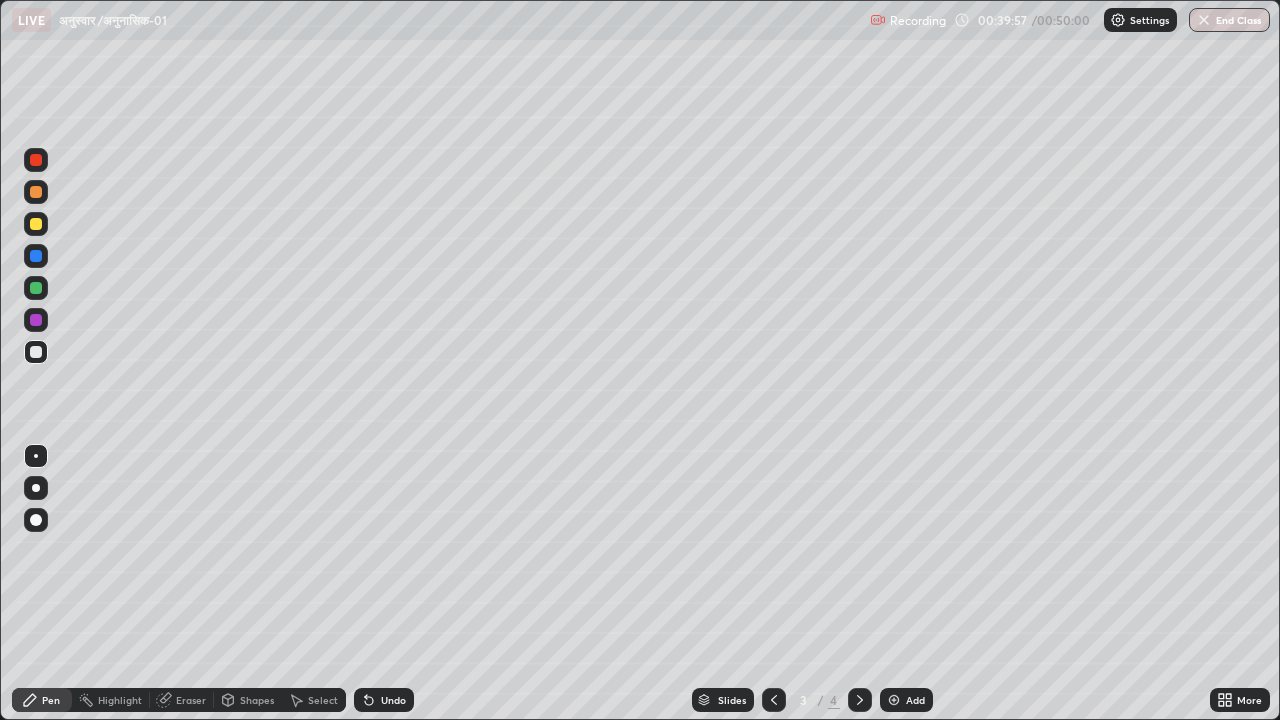 click 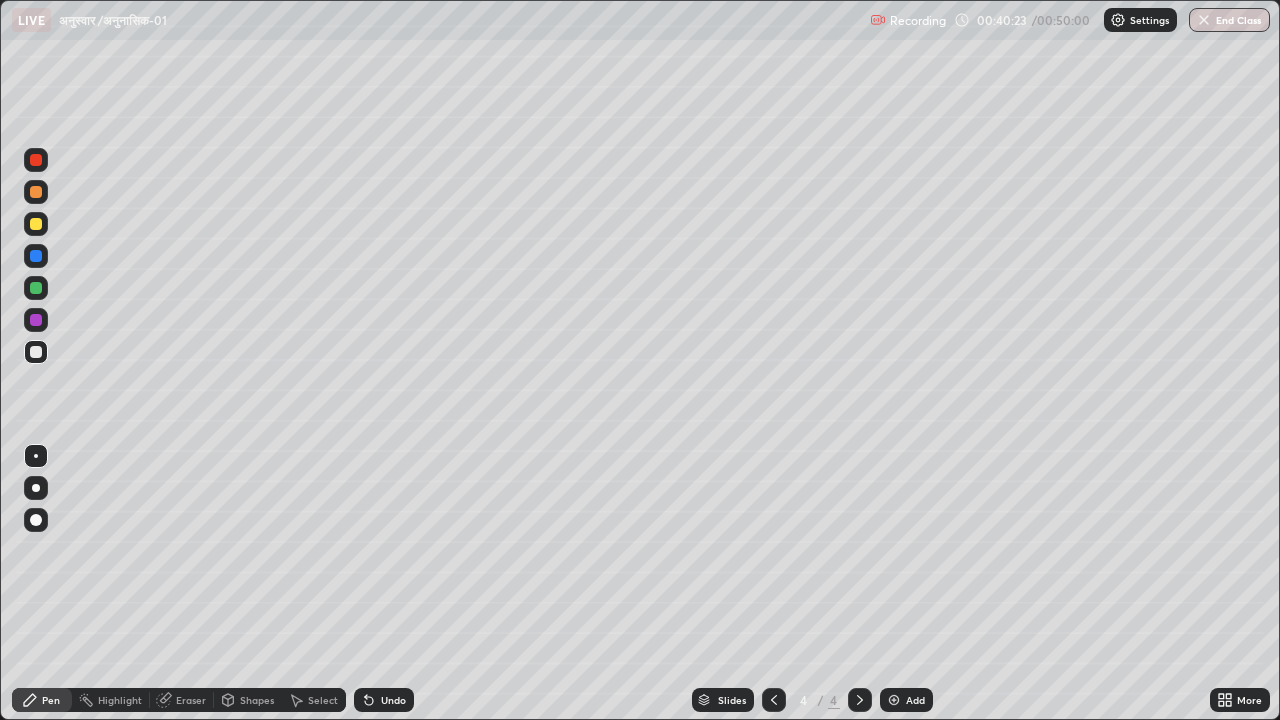 click 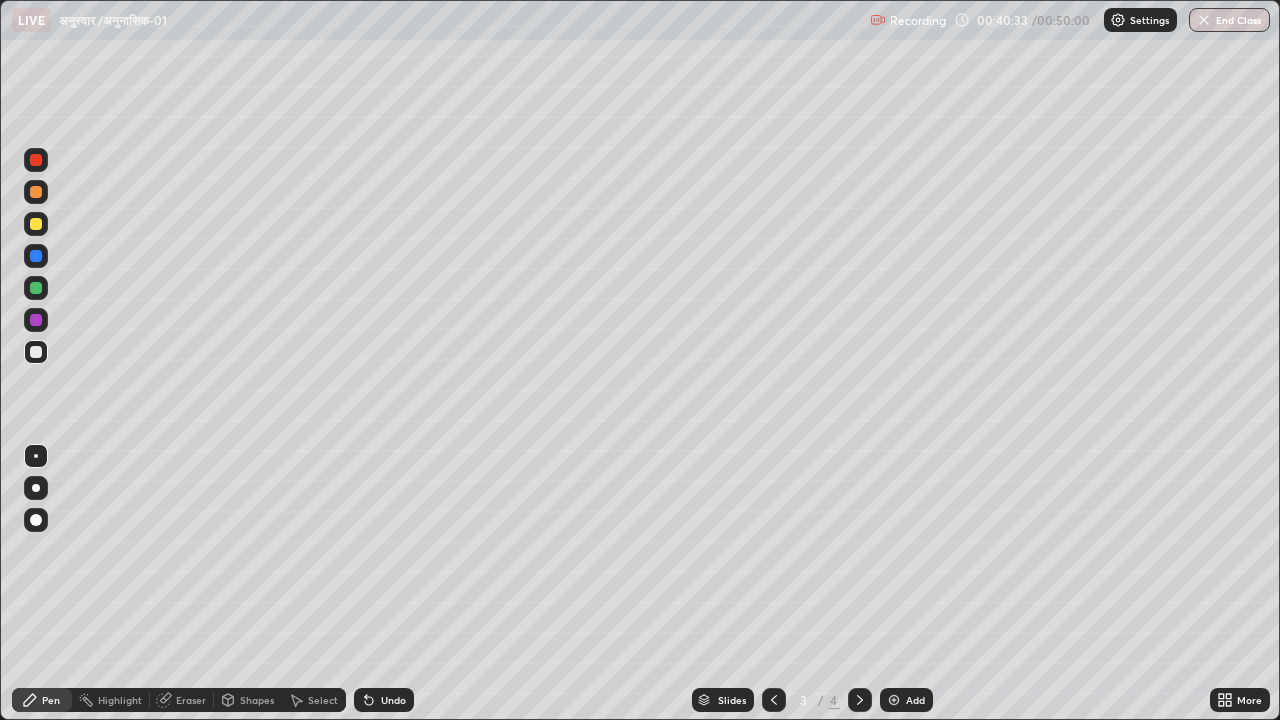 click 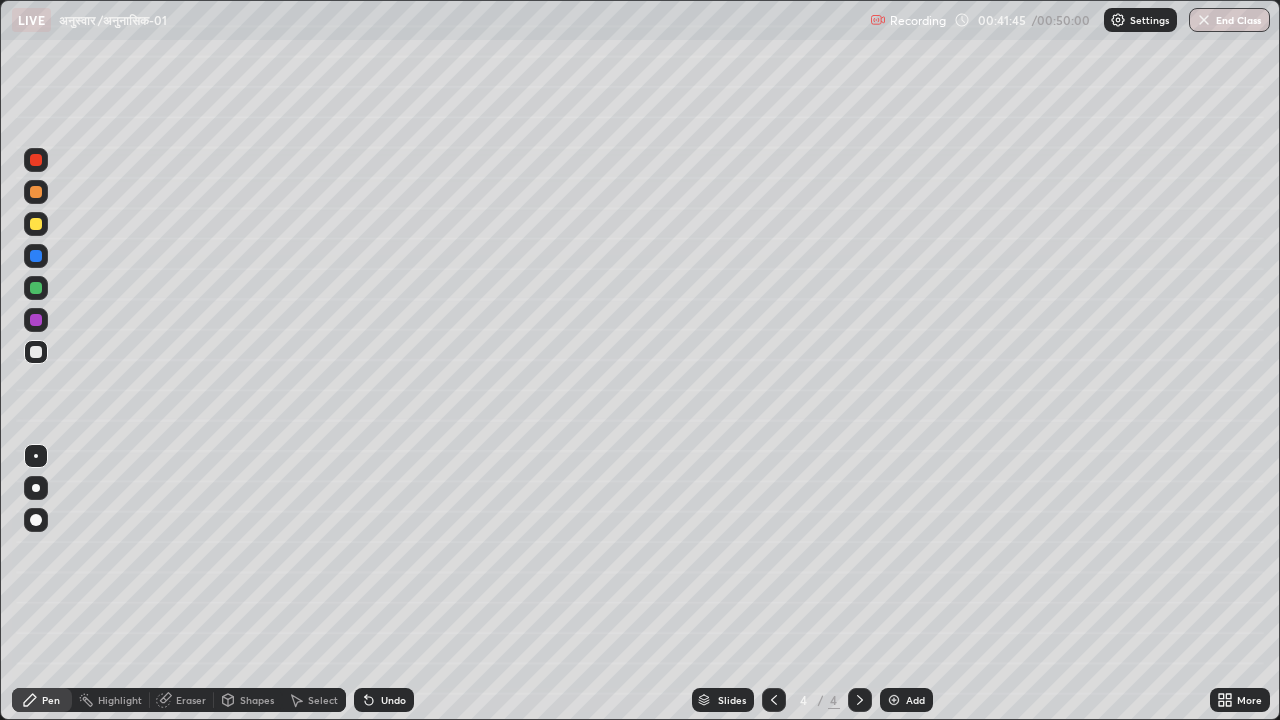click 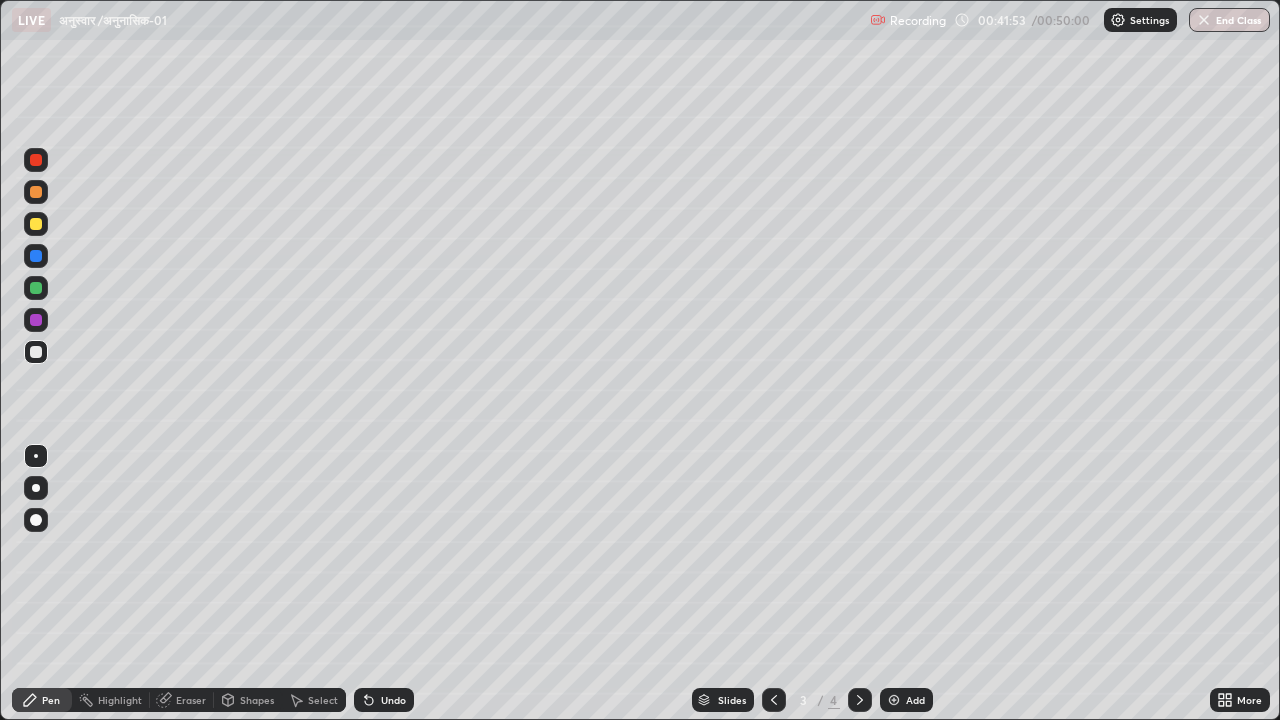 click 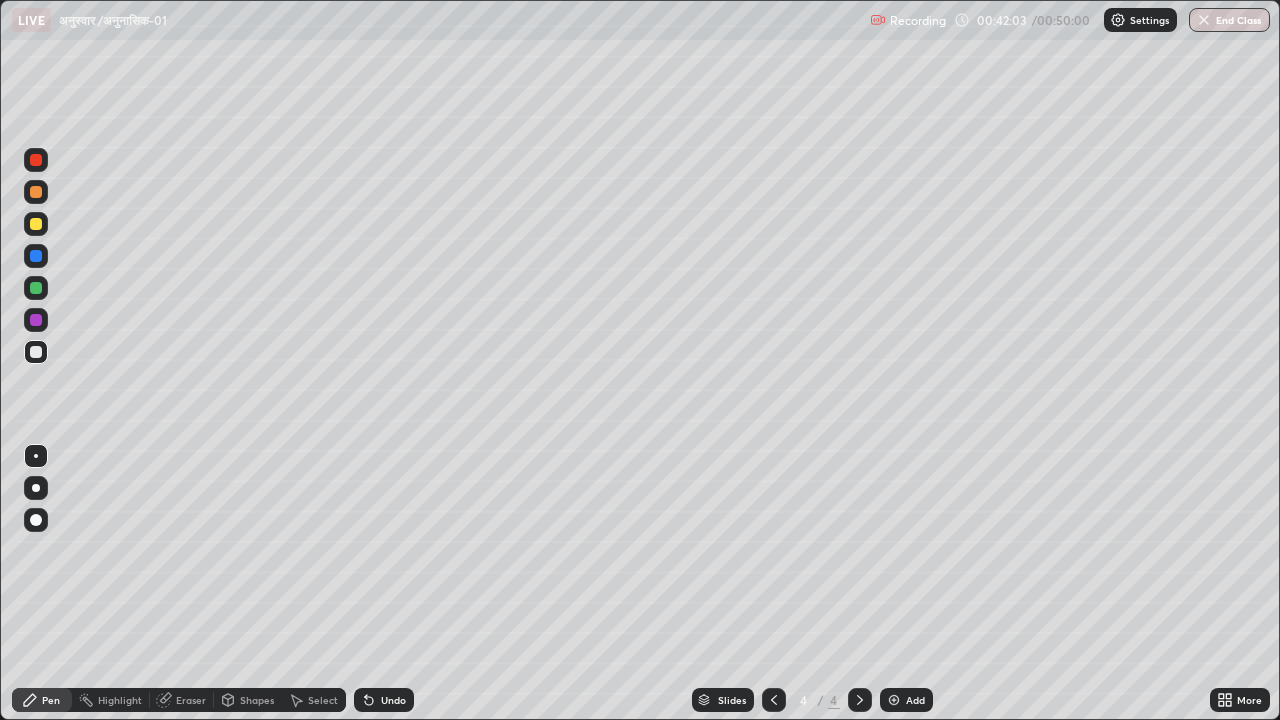 click on "Undo" at bounding box center [393, 700] 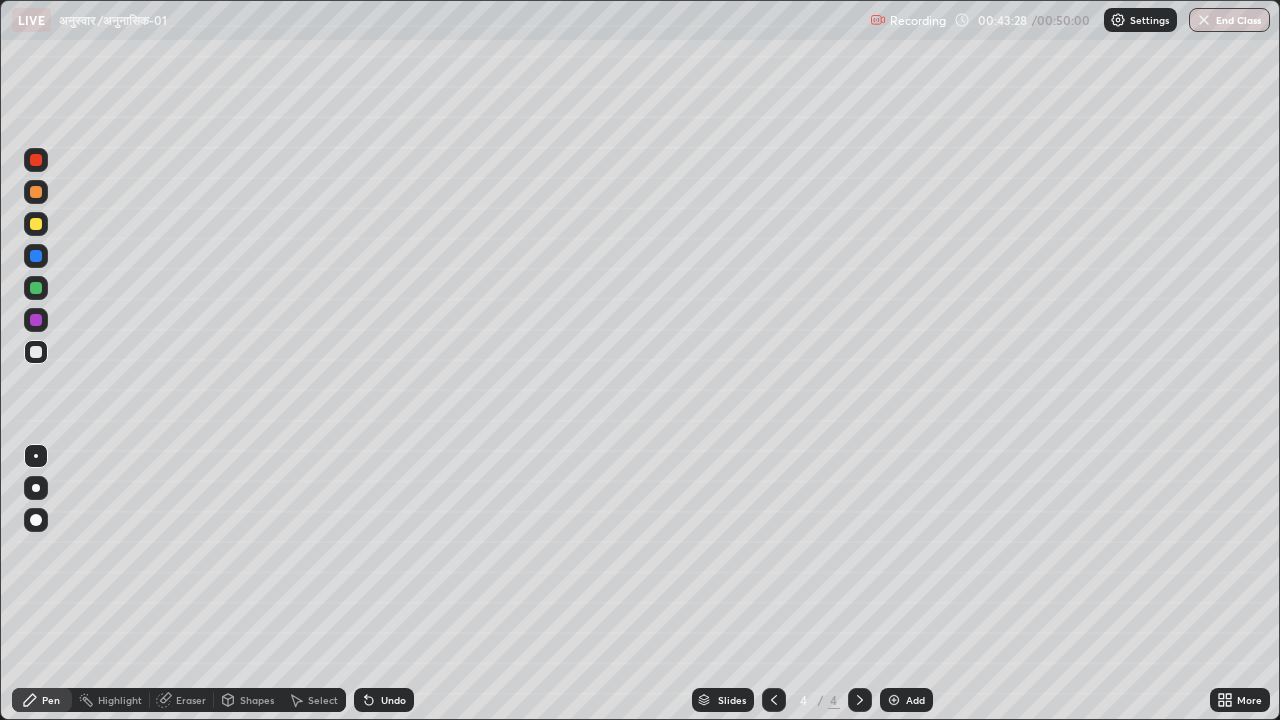 click 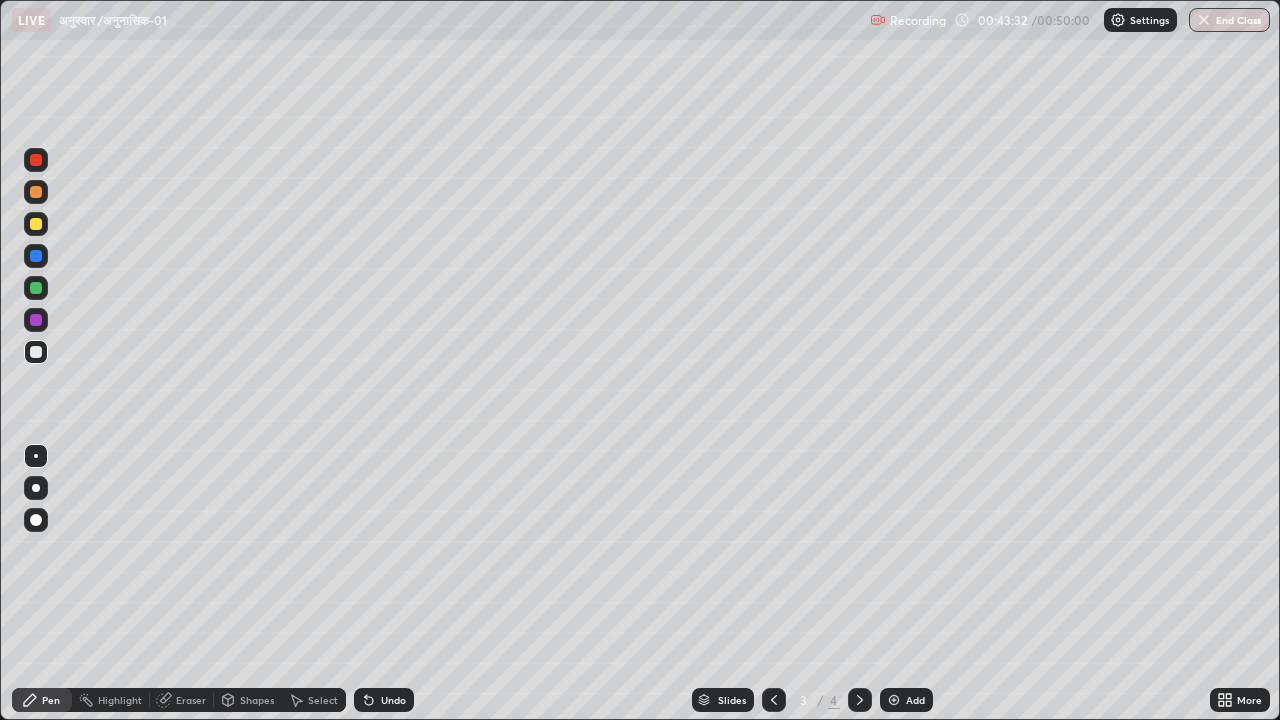 click 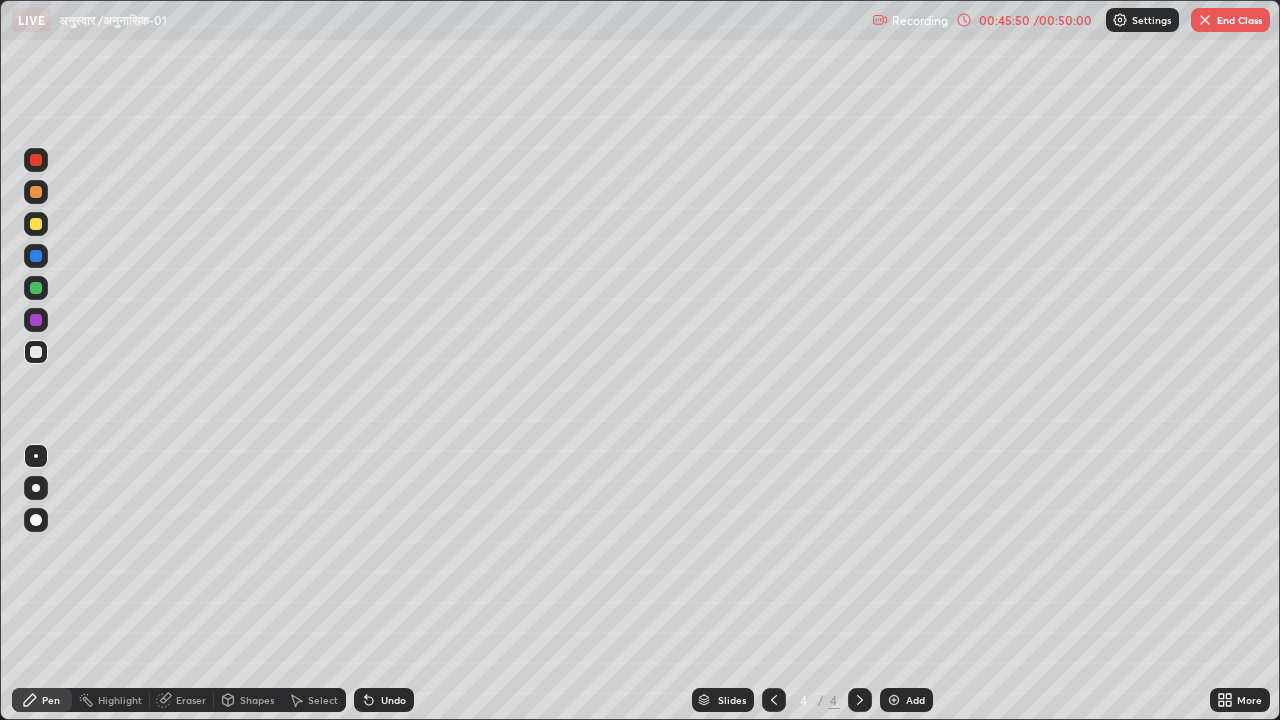 click 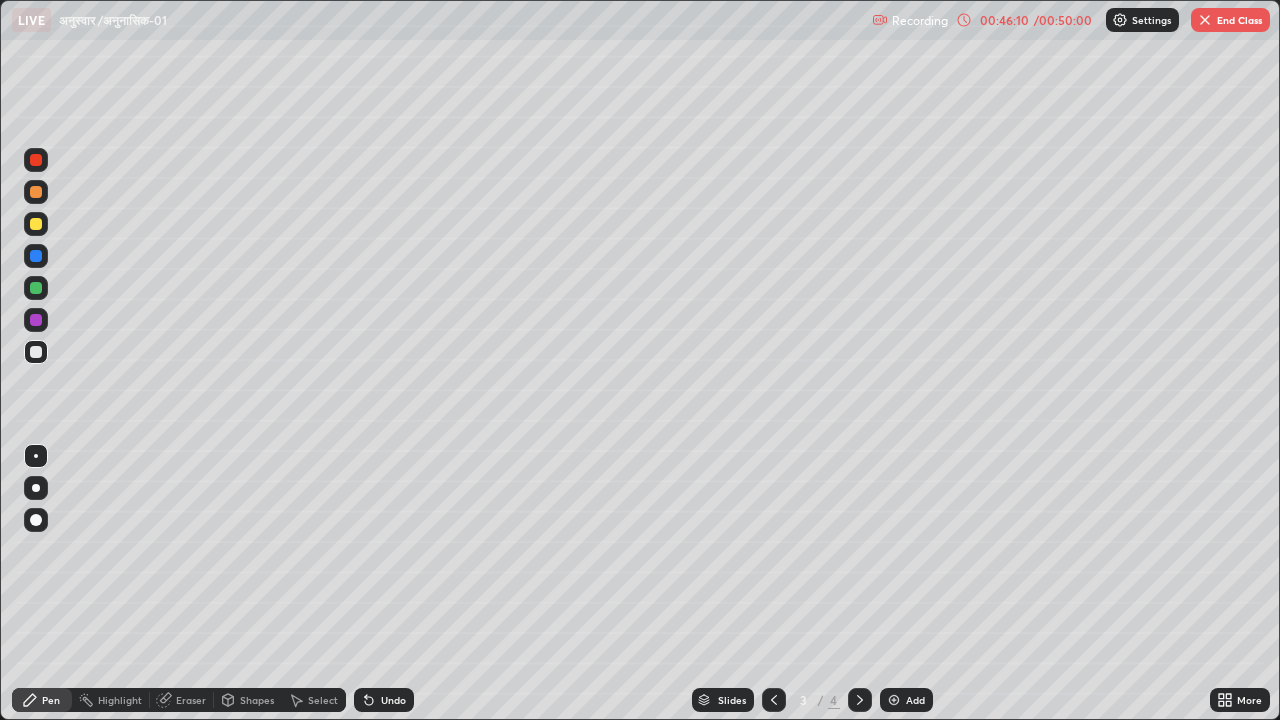 click 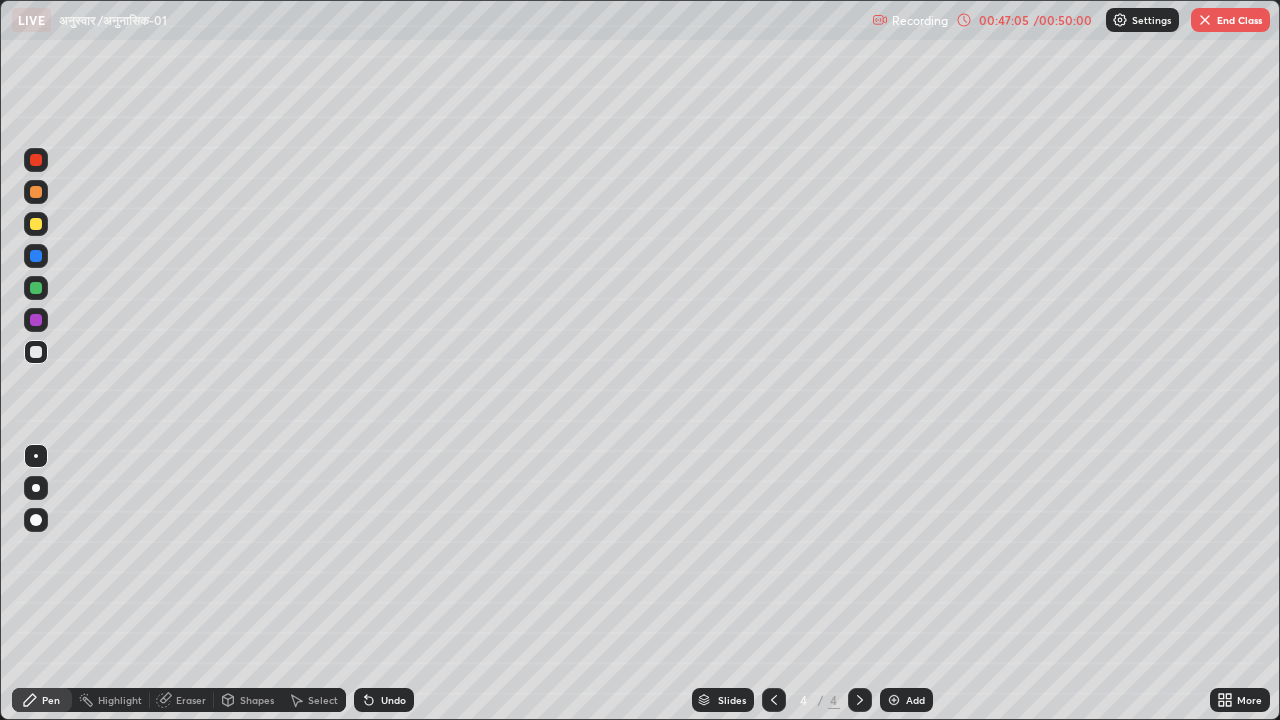 click 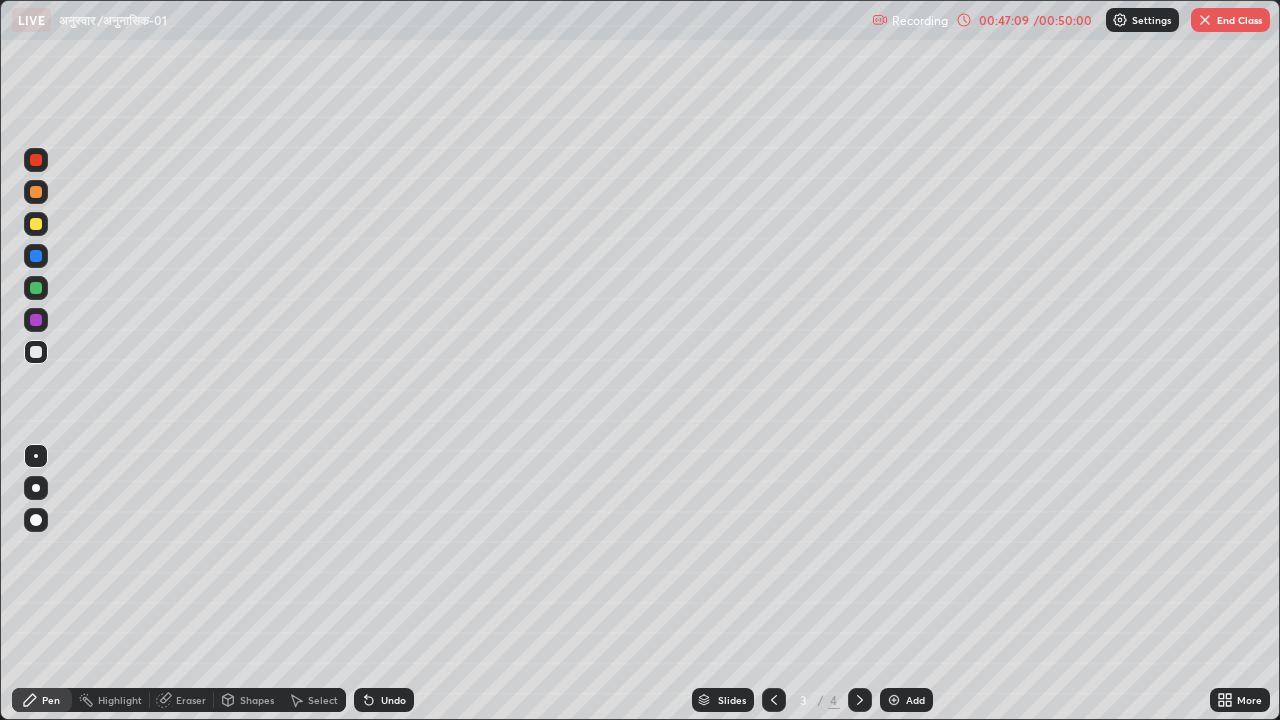 click 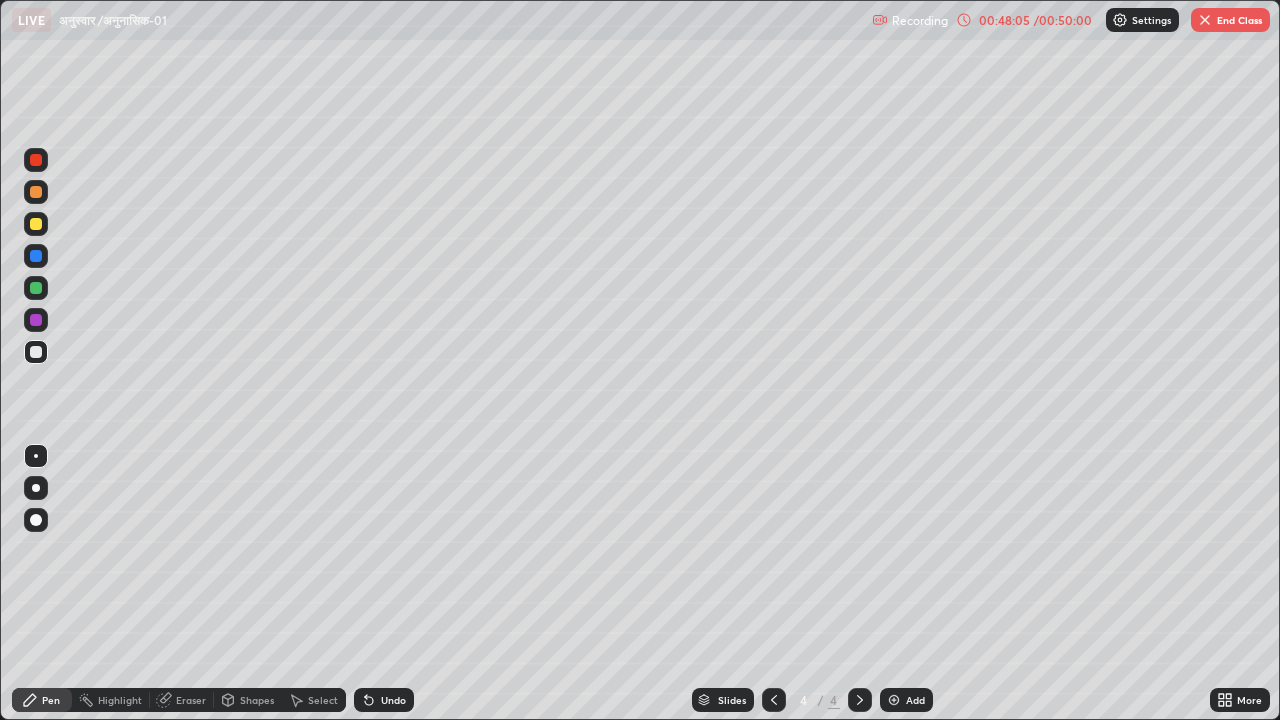 click 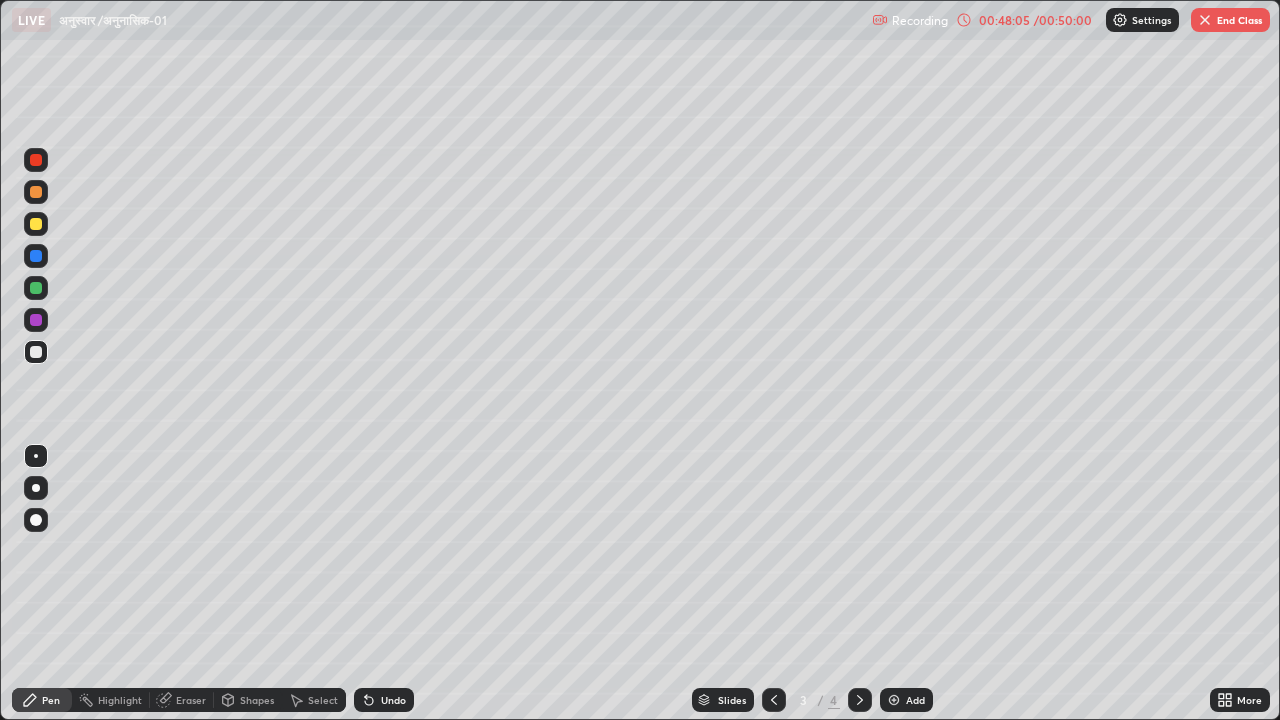 click at bounding box center (774, 700) 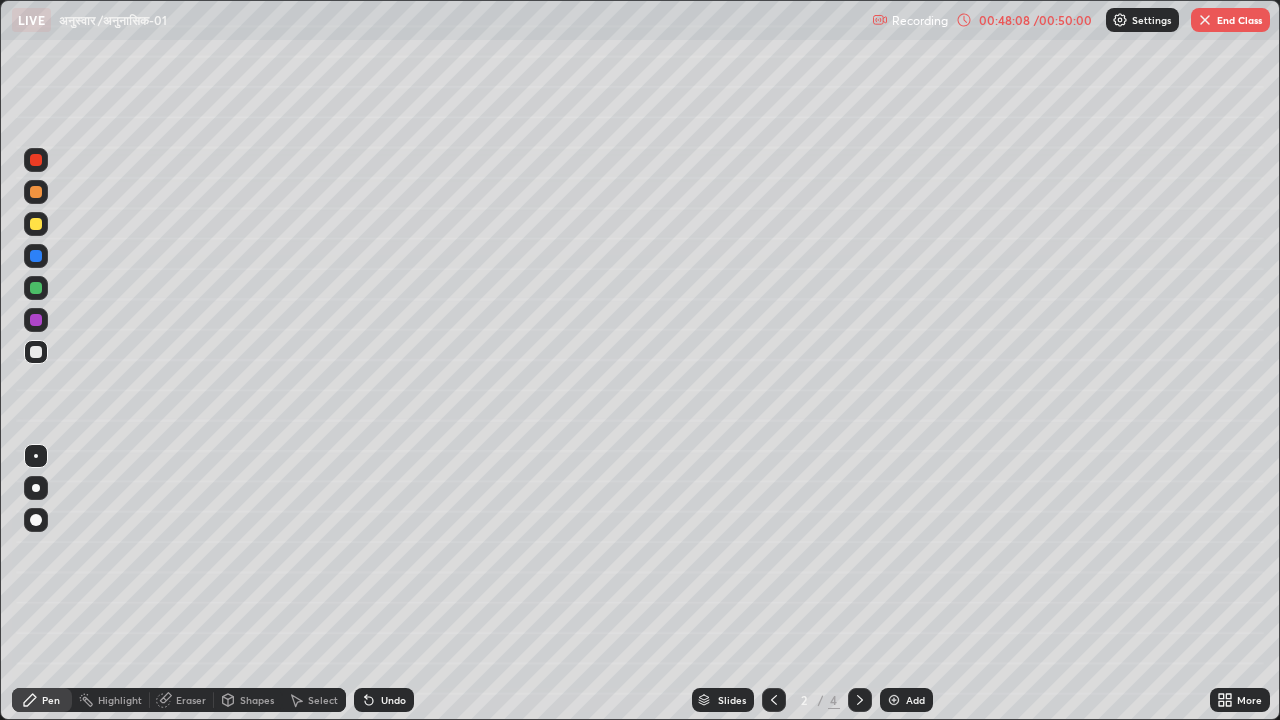 click at bounding box center [860, 700] 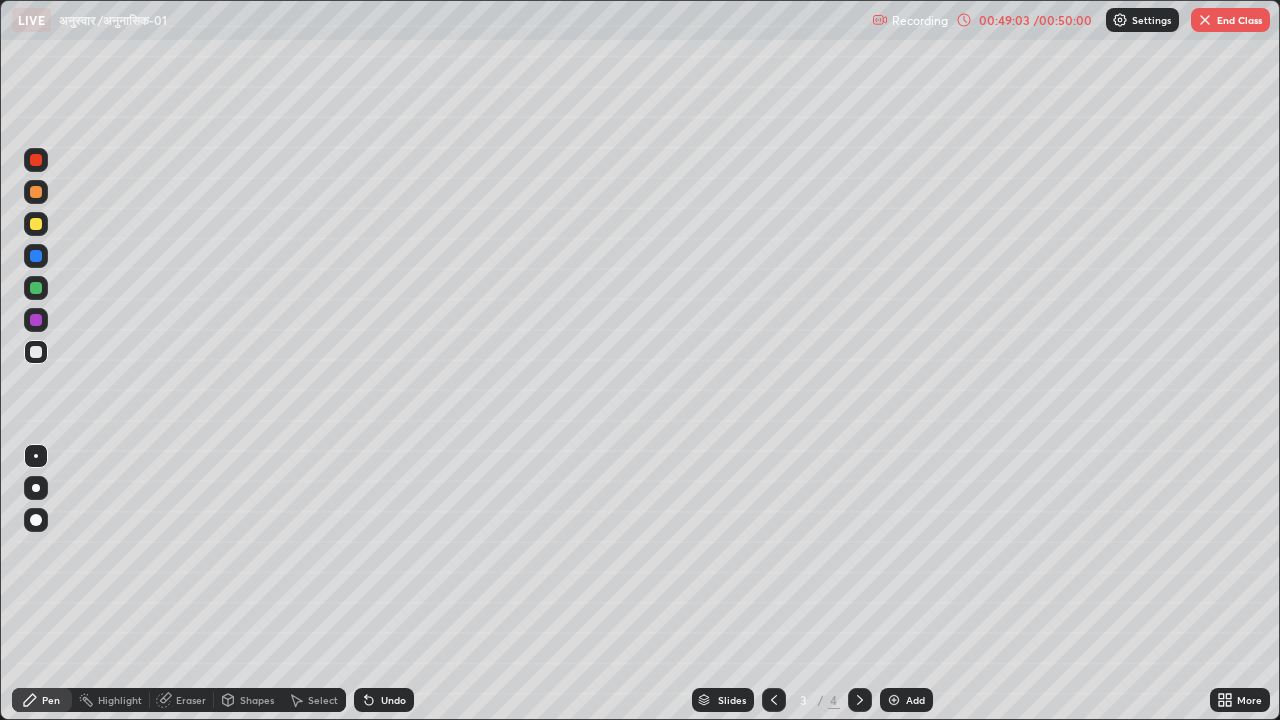 click on "End Class" at bounding box center [1230, 20] 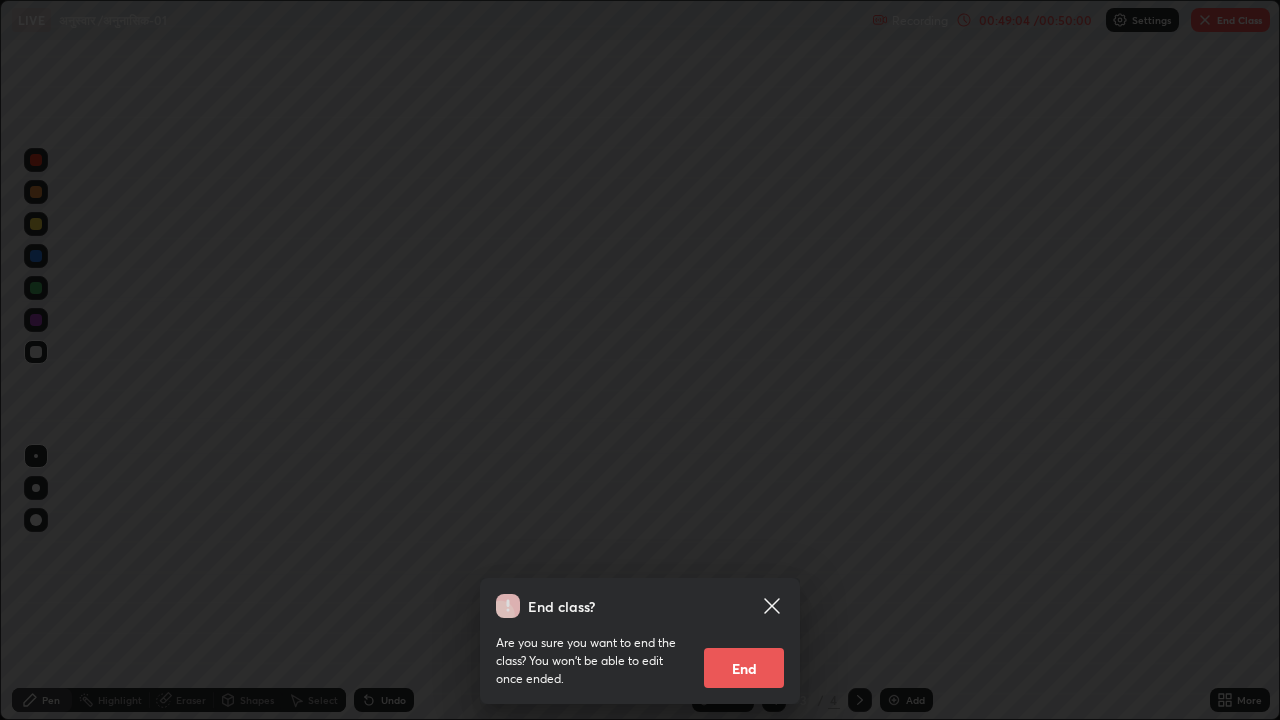 click on "End" at bounding box center [744, 668] 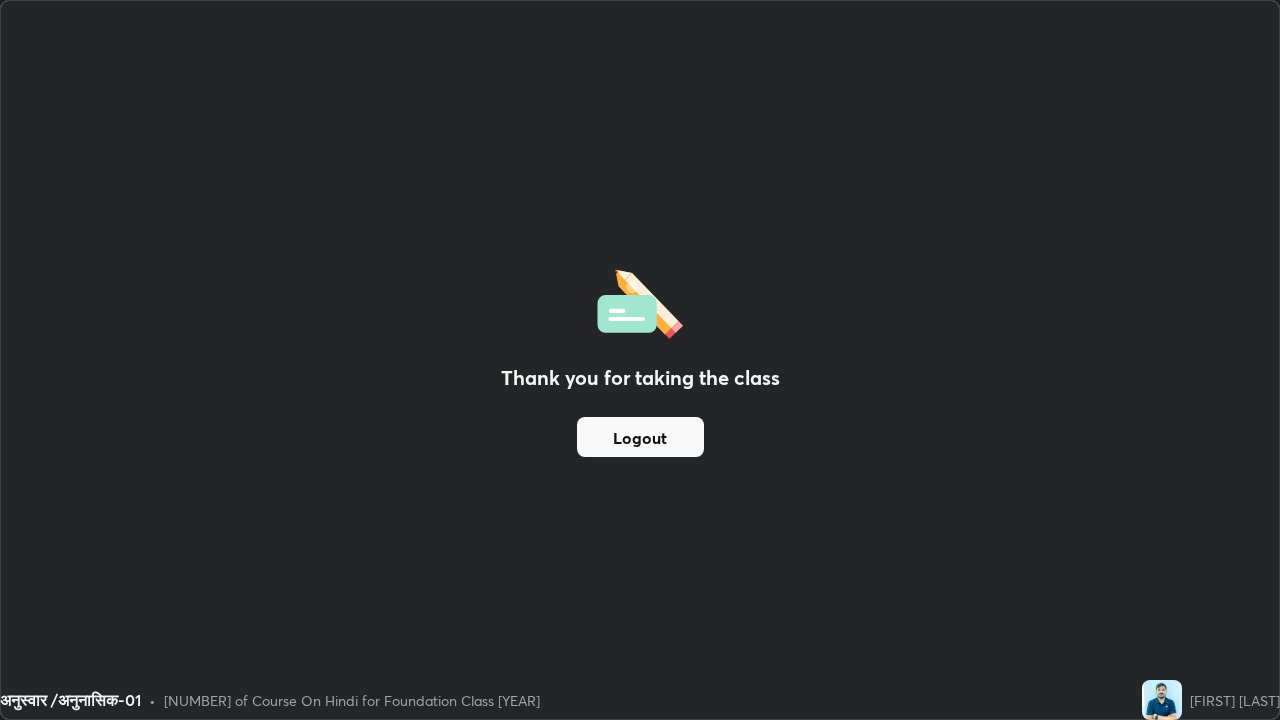 click on "Logout" at bounding box center [640, 437] 